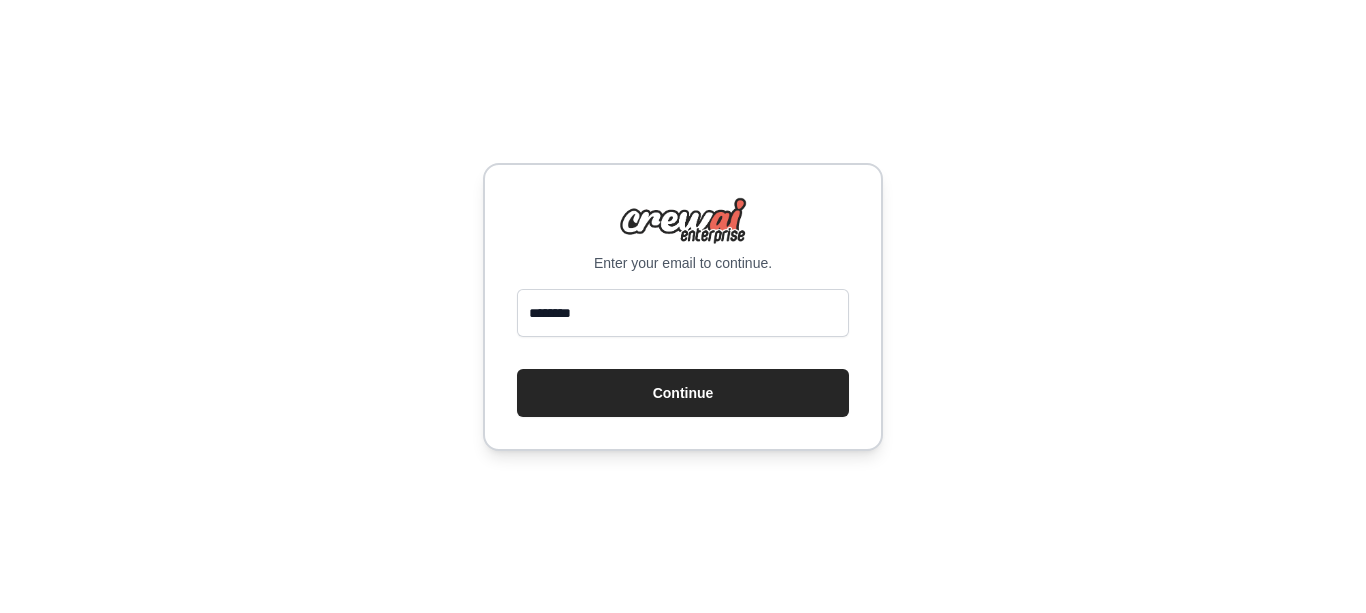 scroll, scrollTop: 0, scrollLeft: 0, axis: both 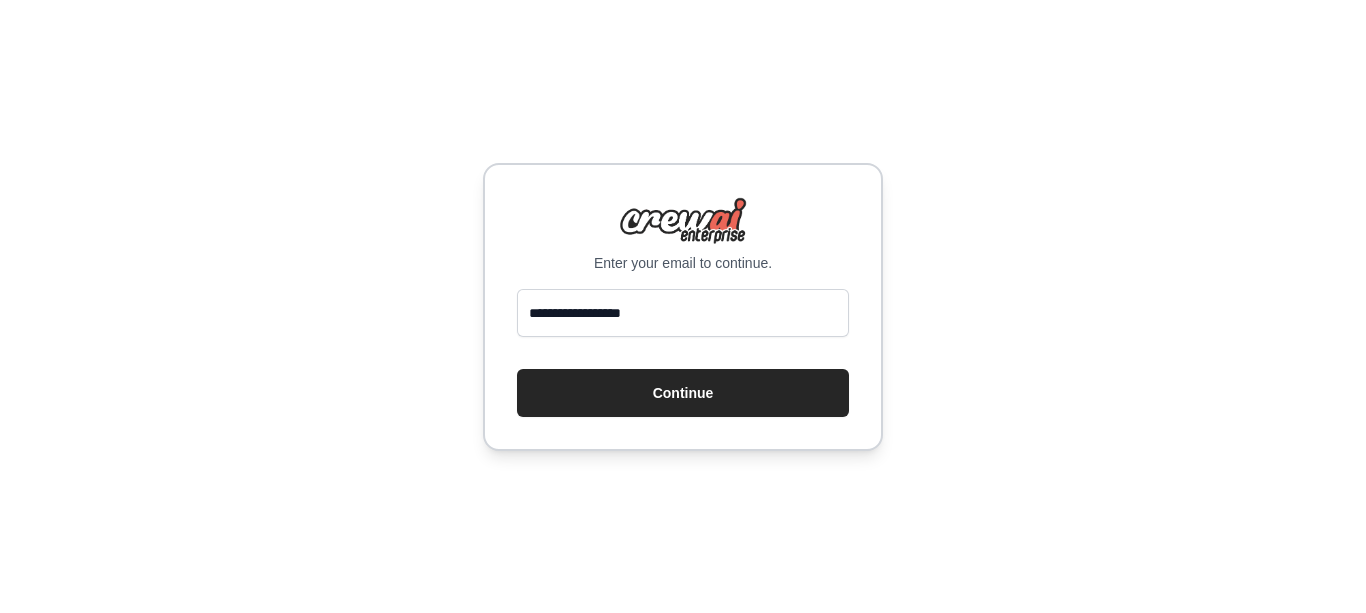type on "**********" 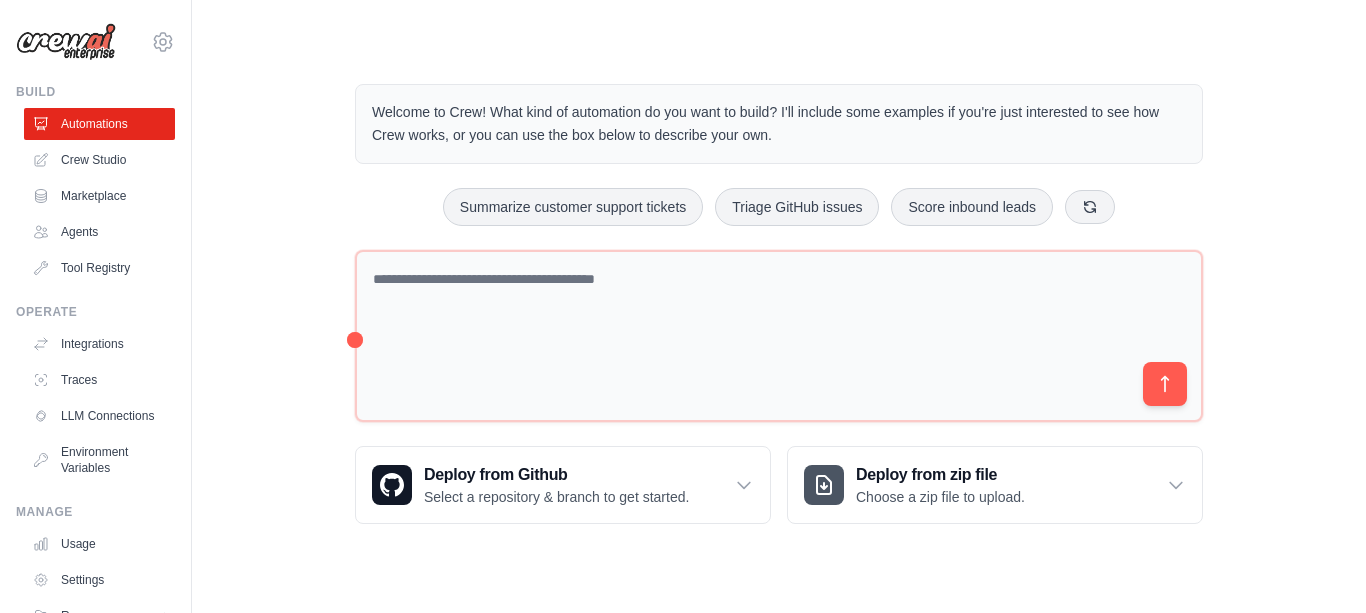 scroll, scrollTop: 0, scrollLeft: 0, axis: both 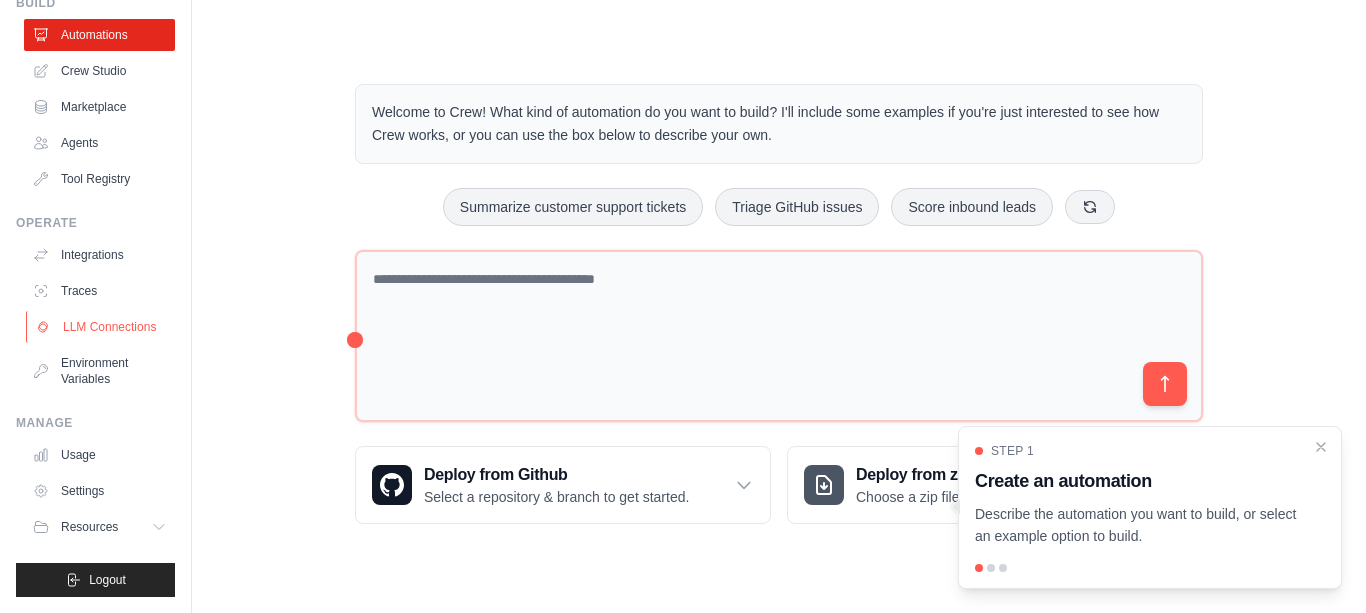click on "LLM Connections" at bounding box center (101, 327) 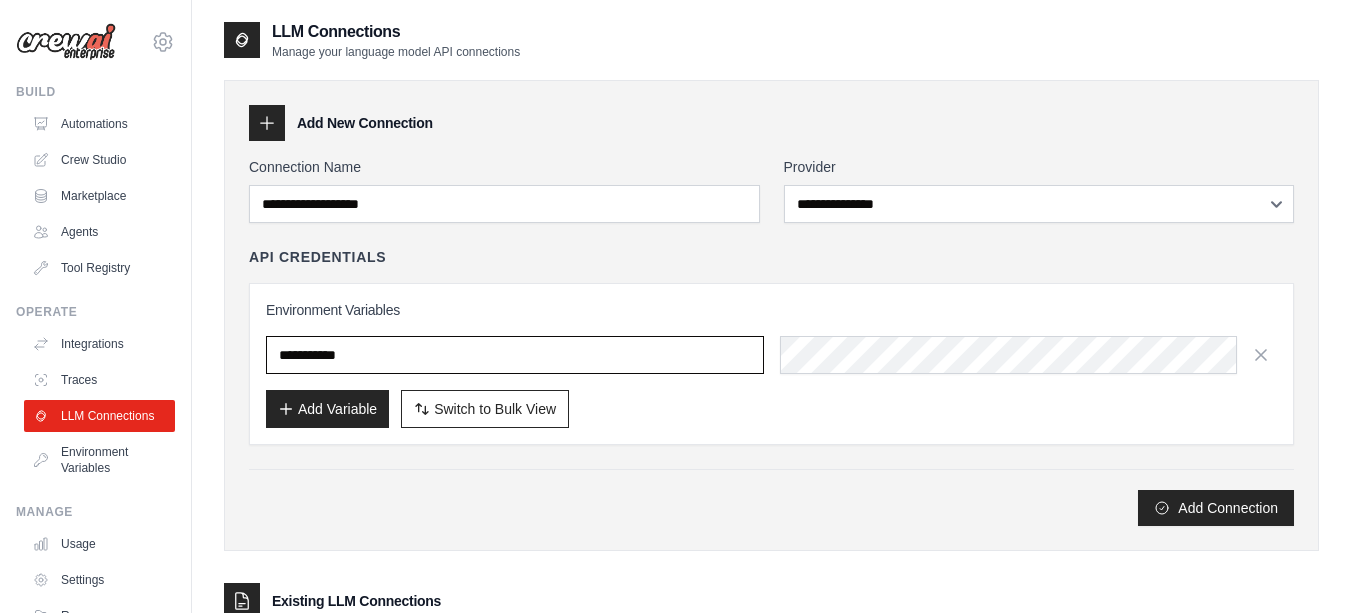 click at bounding box center [515, 355] 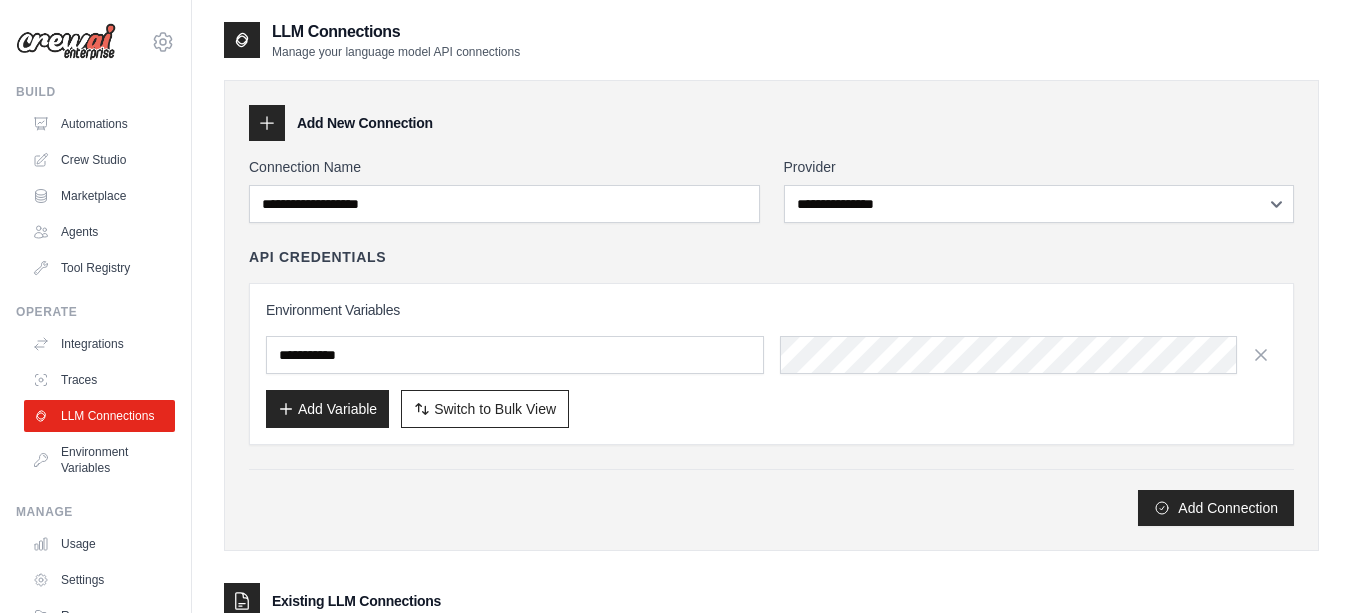 click on "API Credentials" at bounding box center [771, 257] 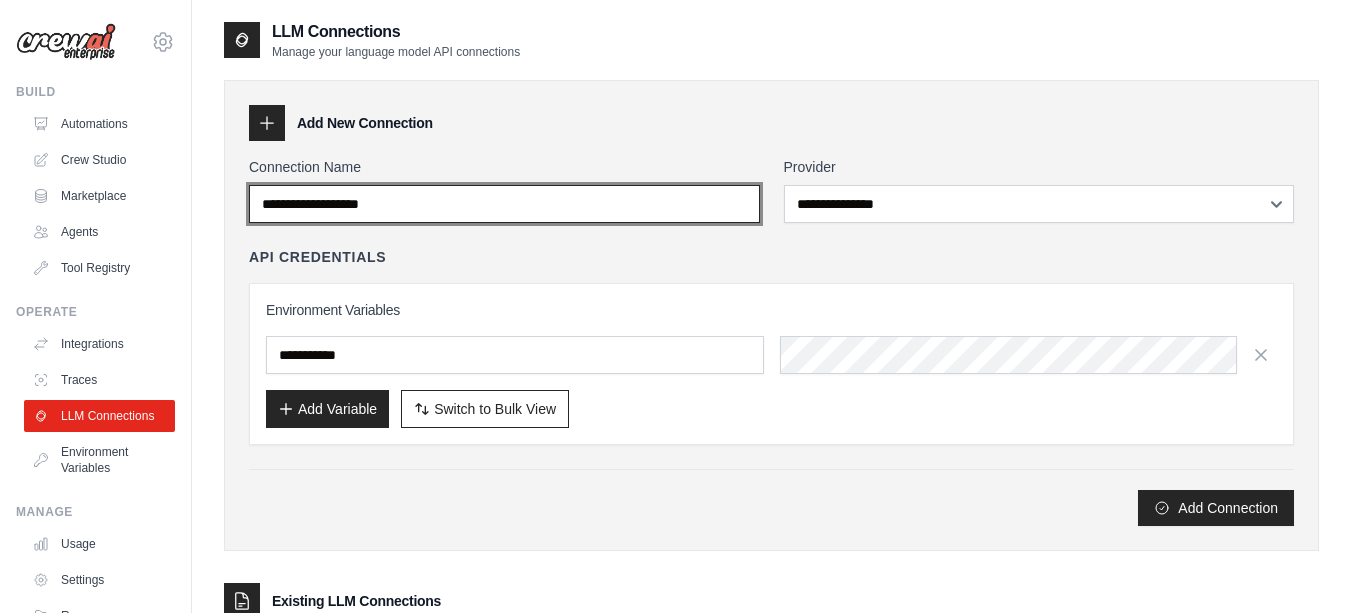 click on "Connection Name" at bounding box center (504, 204) 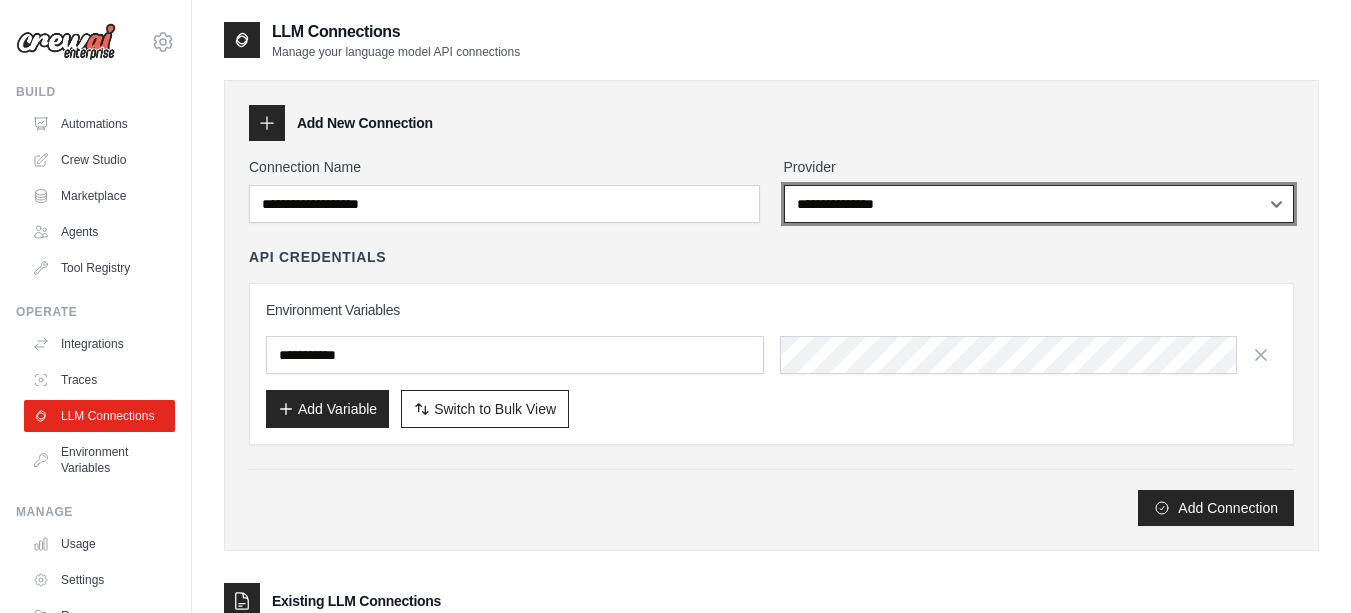 select on "******" 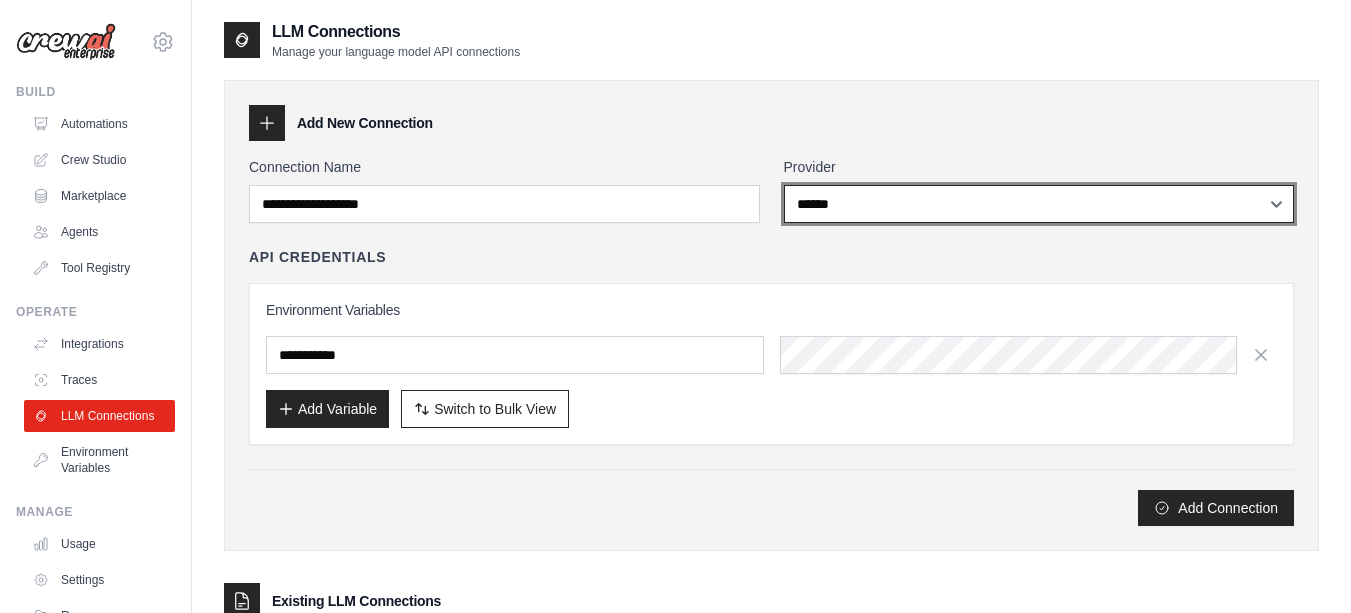 click on "**********" at bounding box center (1039, 204) 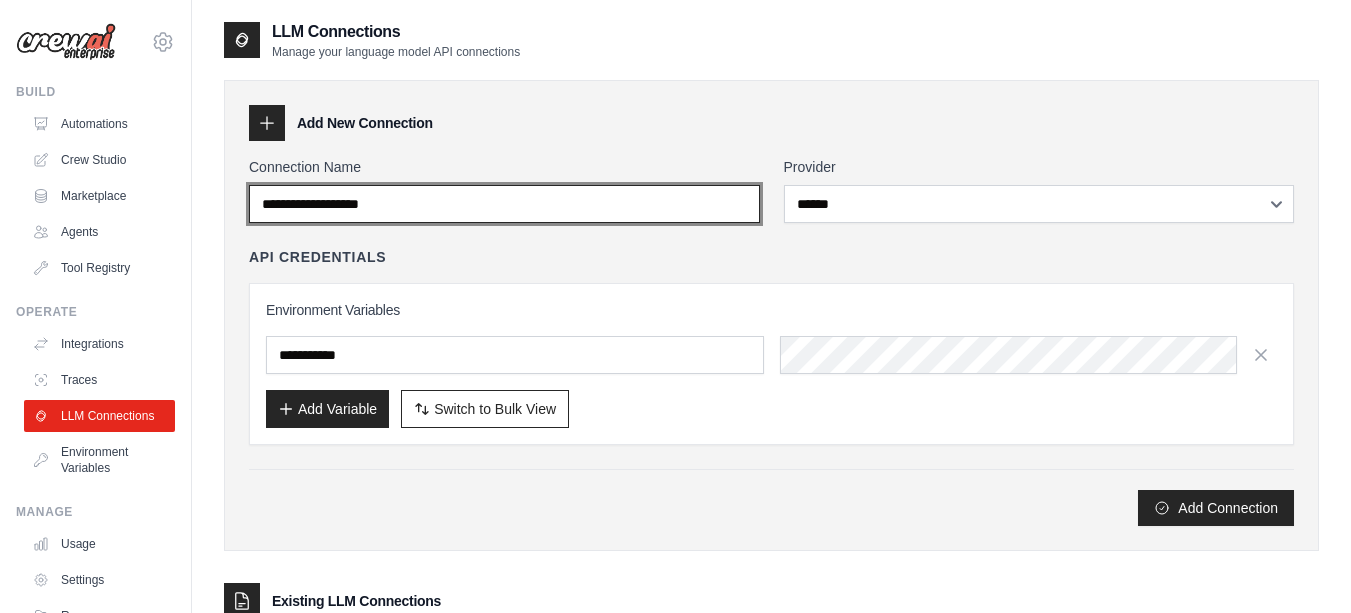 click on "Connection Name" at bounding box center (504, 204) 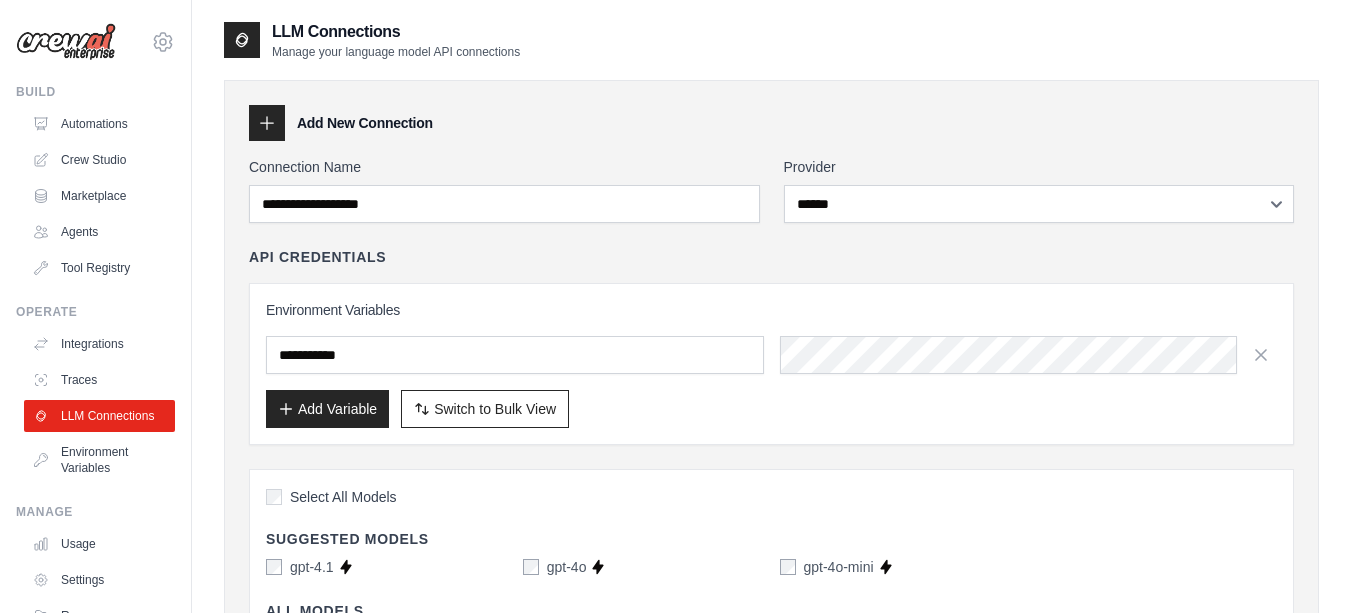 click on "API Credentials" at bounding box center (771, 257) 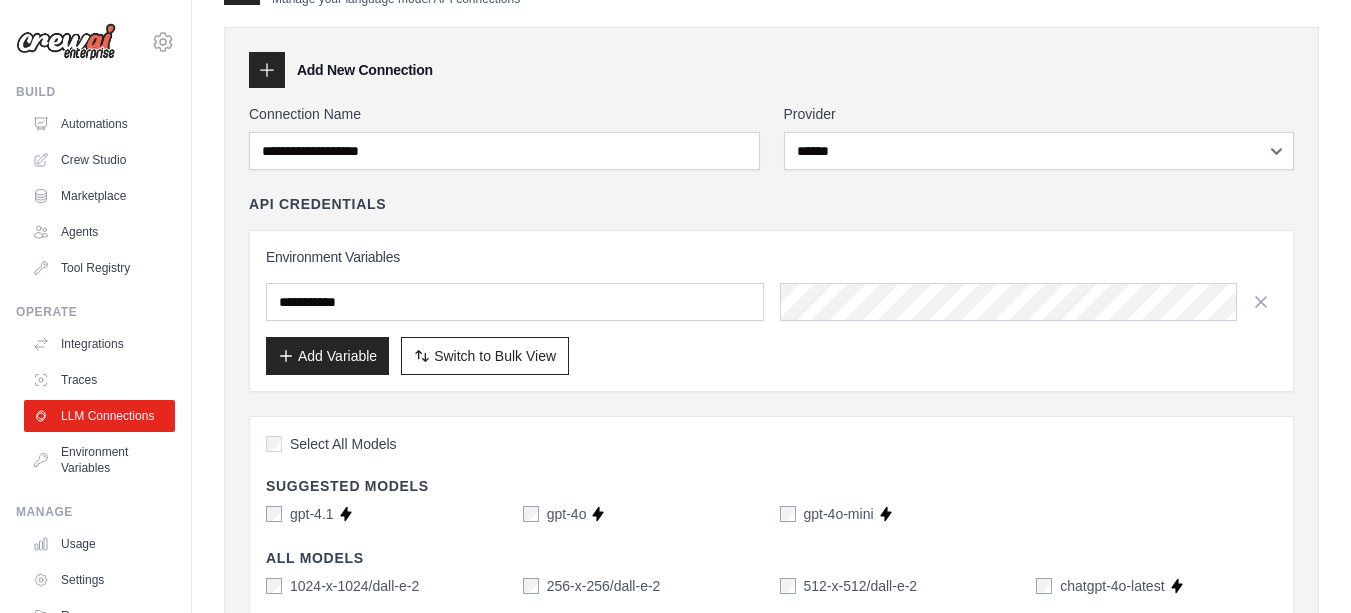 scroll, scrollTop: 0, scrollLeft: 0, axis: both 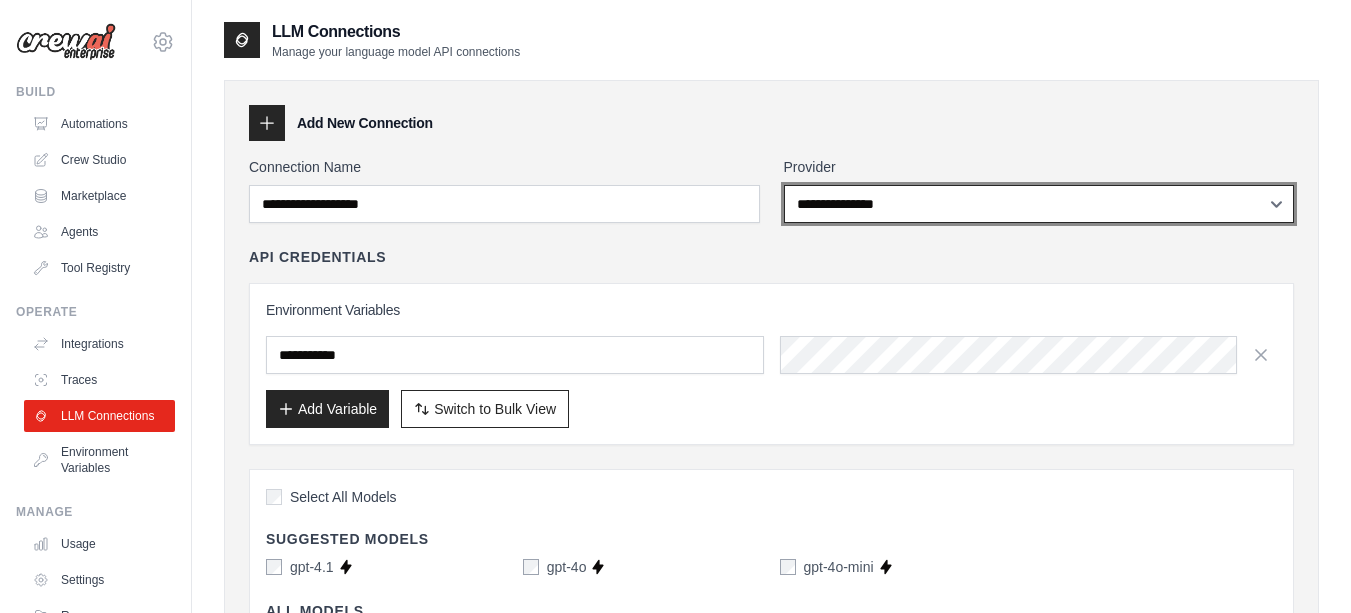 click on "**********" at bounding box center [1039, 204] 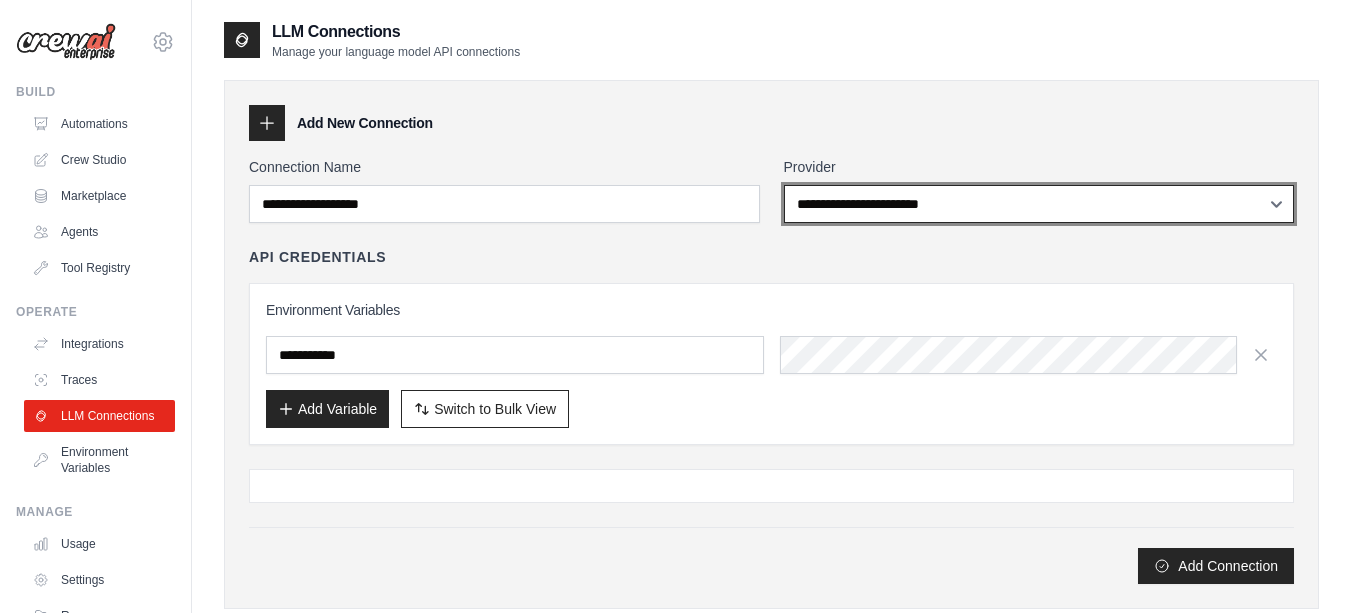 click on "**********" at bounding box center (1039, 204) 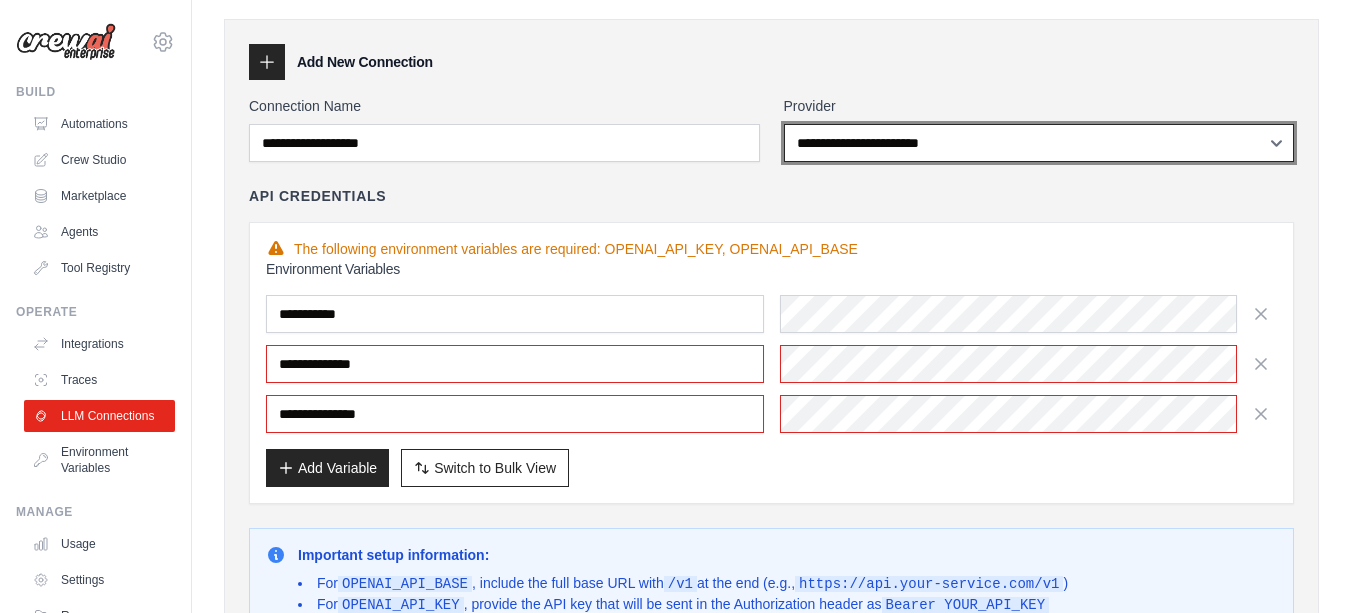 scroll, scrollTop: 0, scrollLeft: 0, axis: both 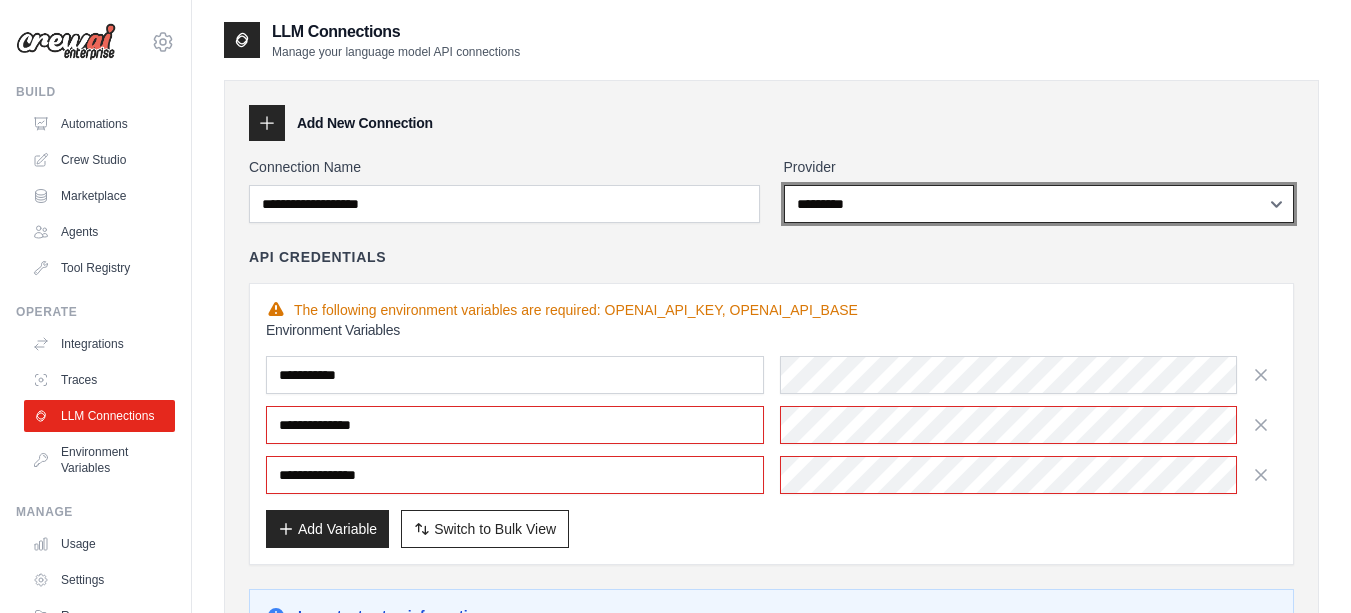 click on "**********" at bounding box center [1039, 204] 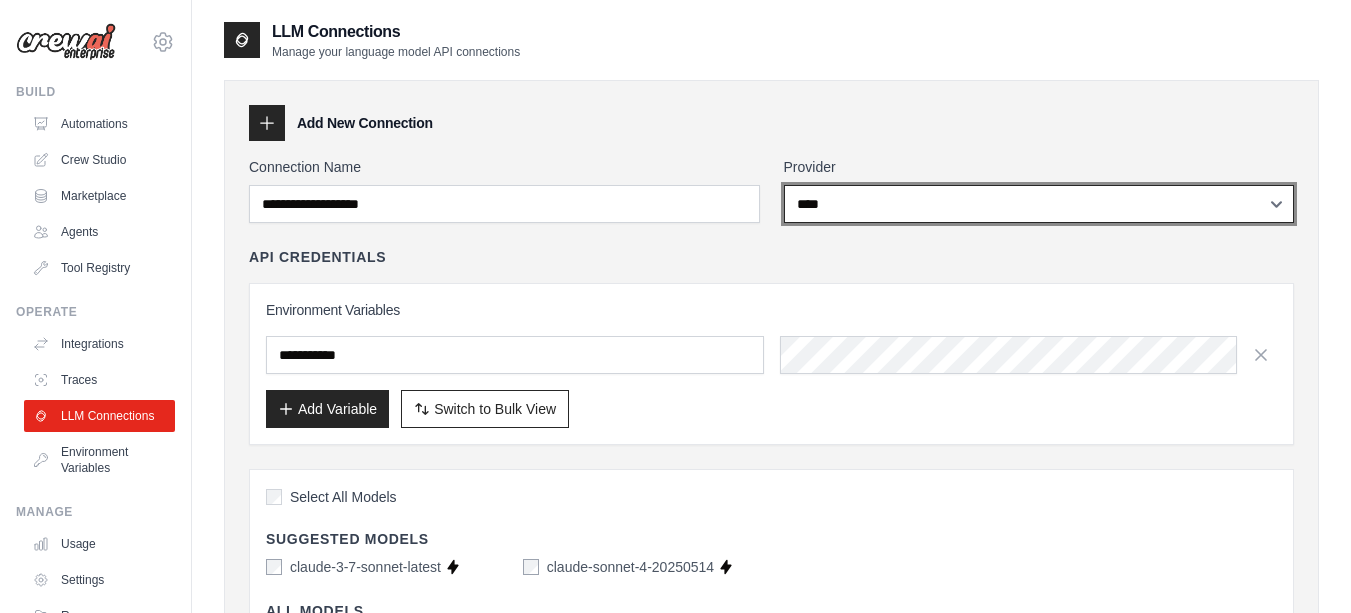 click on "**********" at bounding box center (1039, 204) 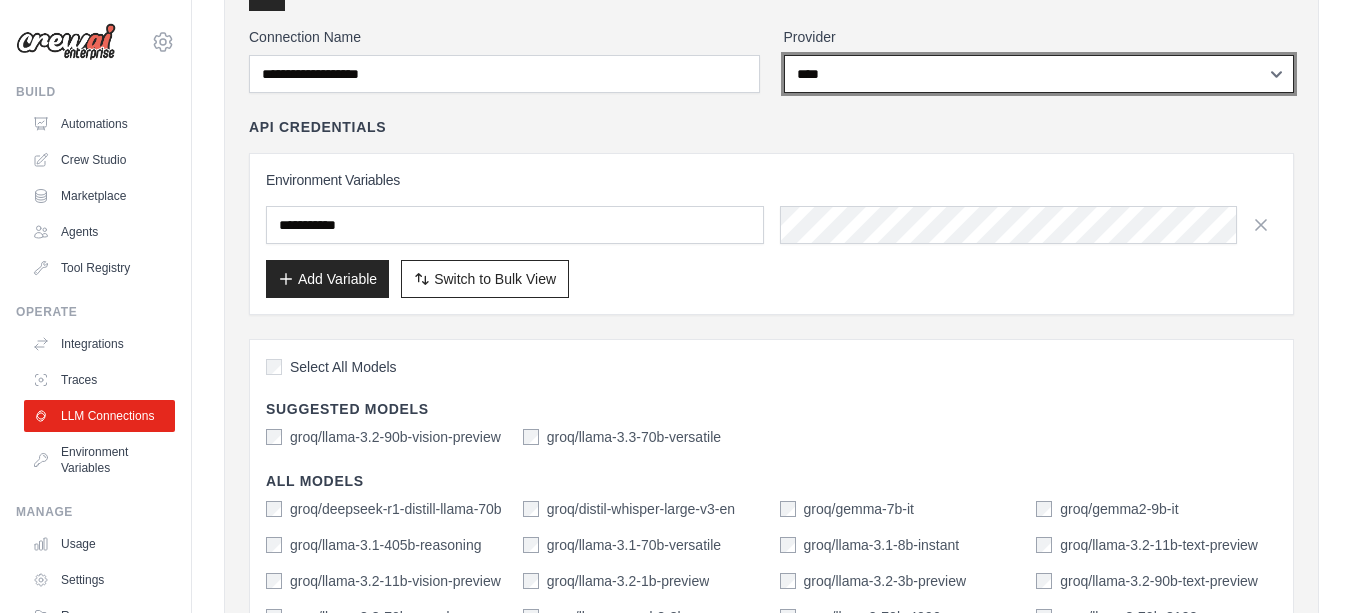 scroll, scrollTop: 0, scrollLeft: 0, axis: both 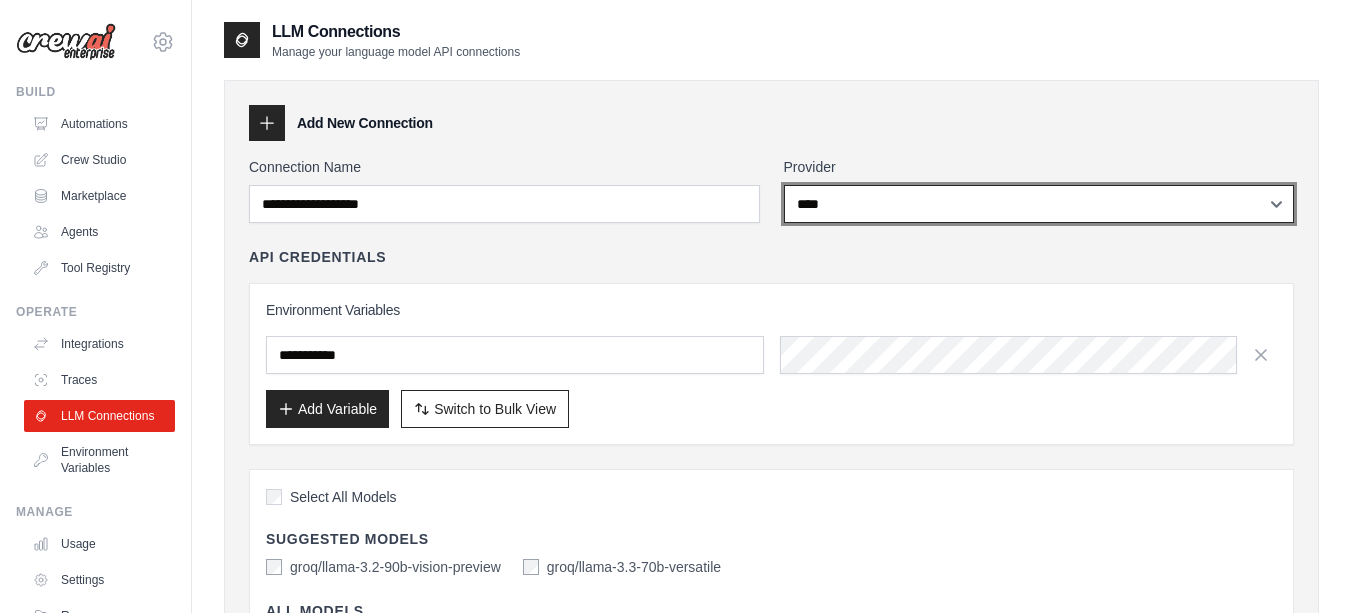 select on "******" 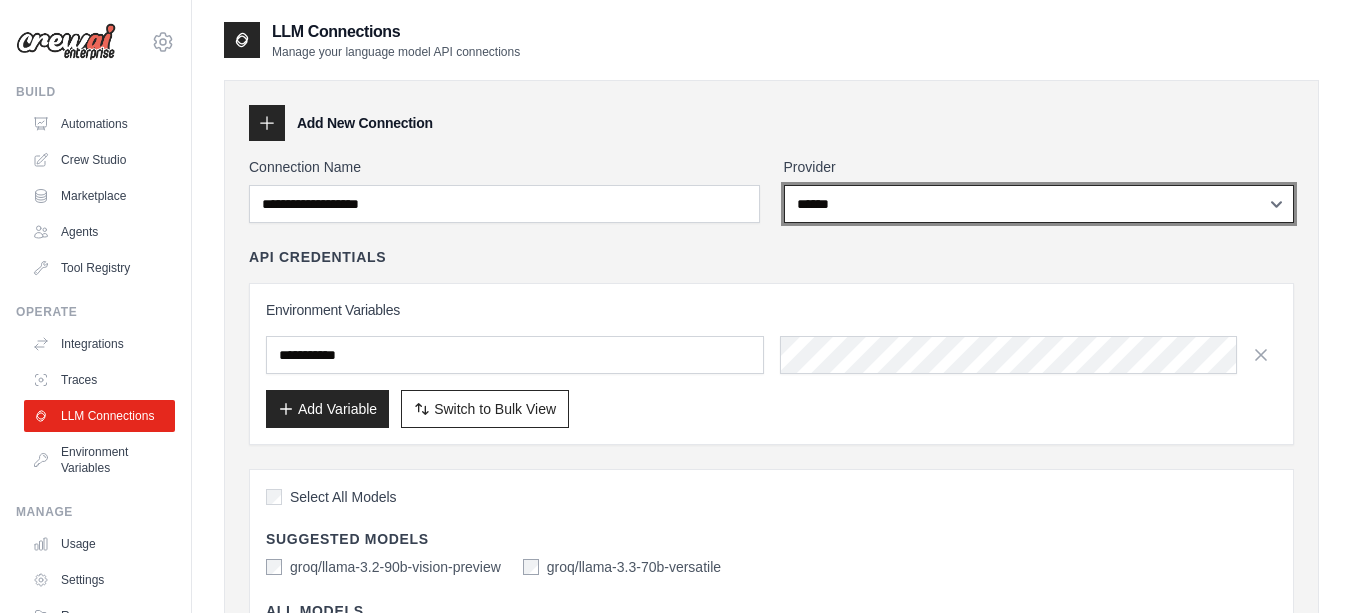 click on "**********" at bounding box center [1039, 204] 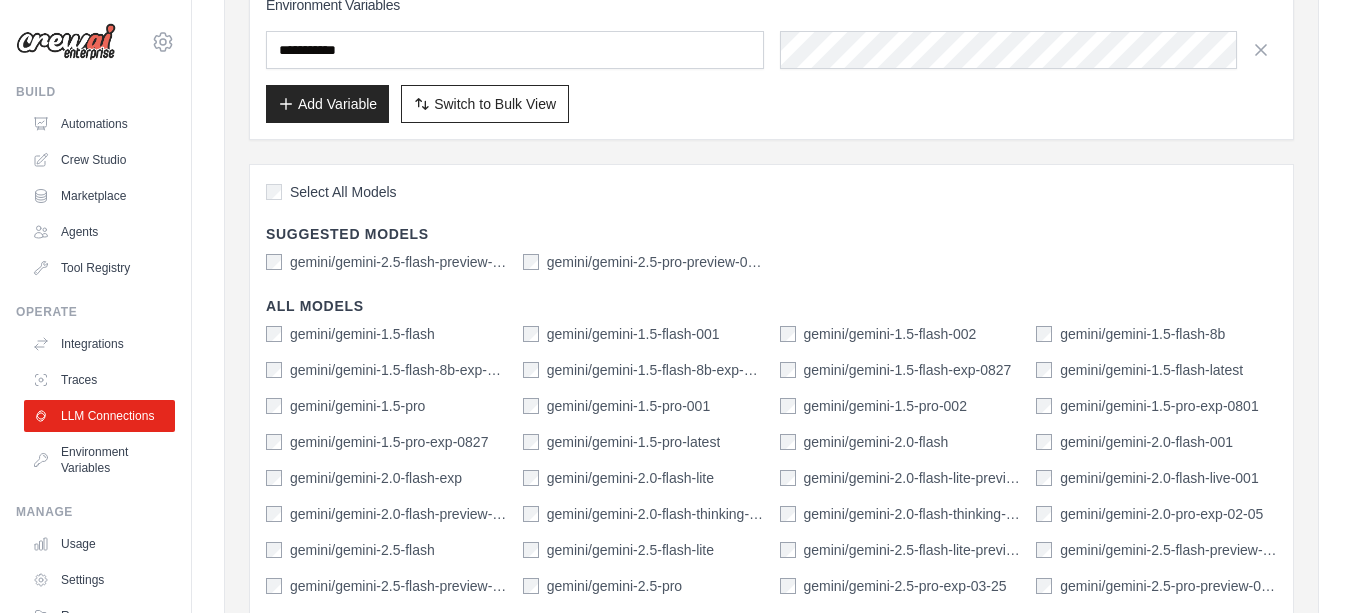 scroll, scrollTop: 366, scrollLeft: 0, axis: vertical 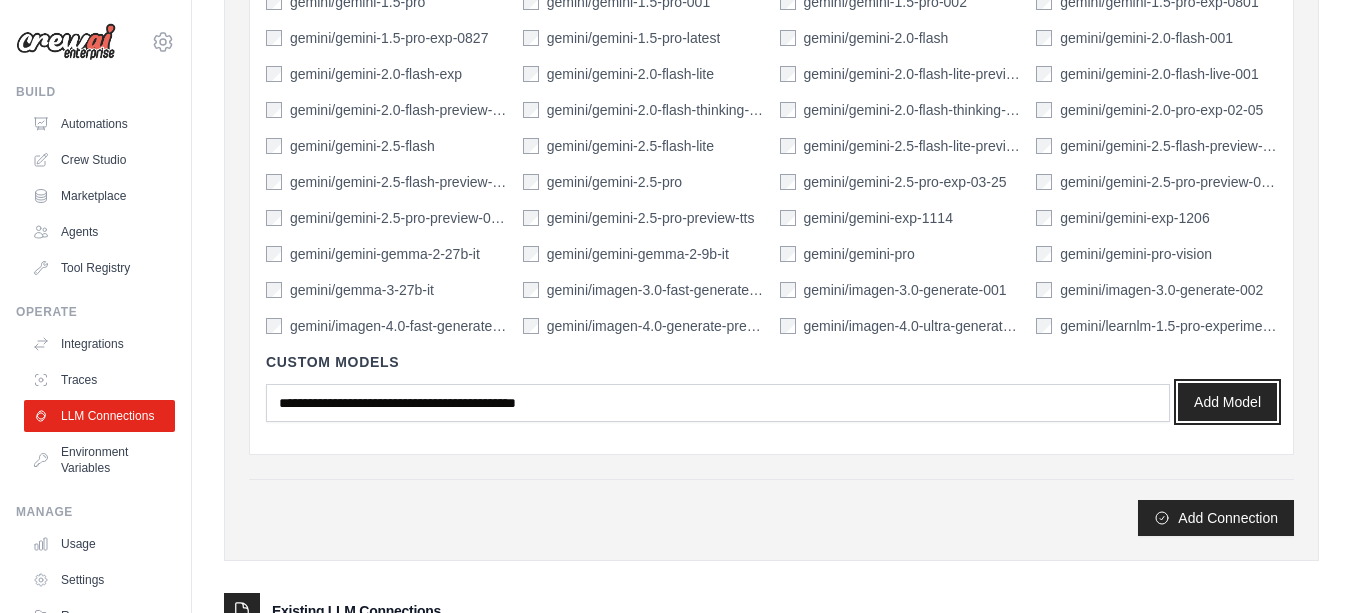 click on "Add Model" at bounding box center (1227, 402) 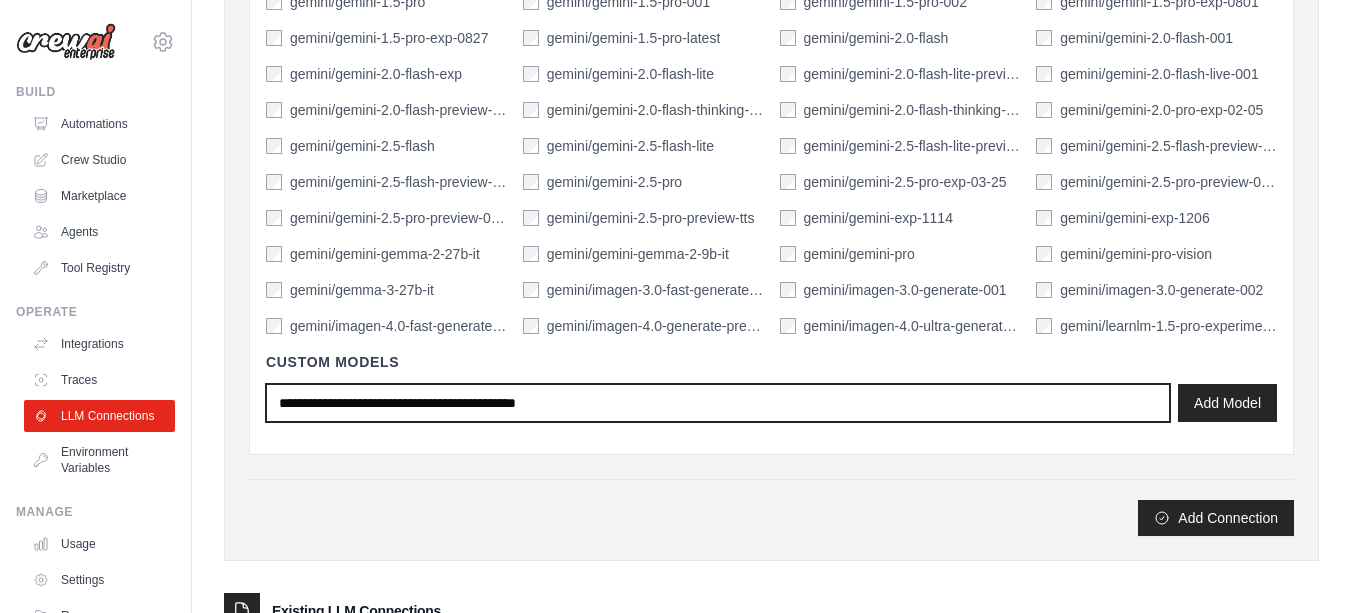 drag, startPoint x: 642, startPoint y: 400, endPoint x: 362, endPoint y: 391, distance: 280.1446 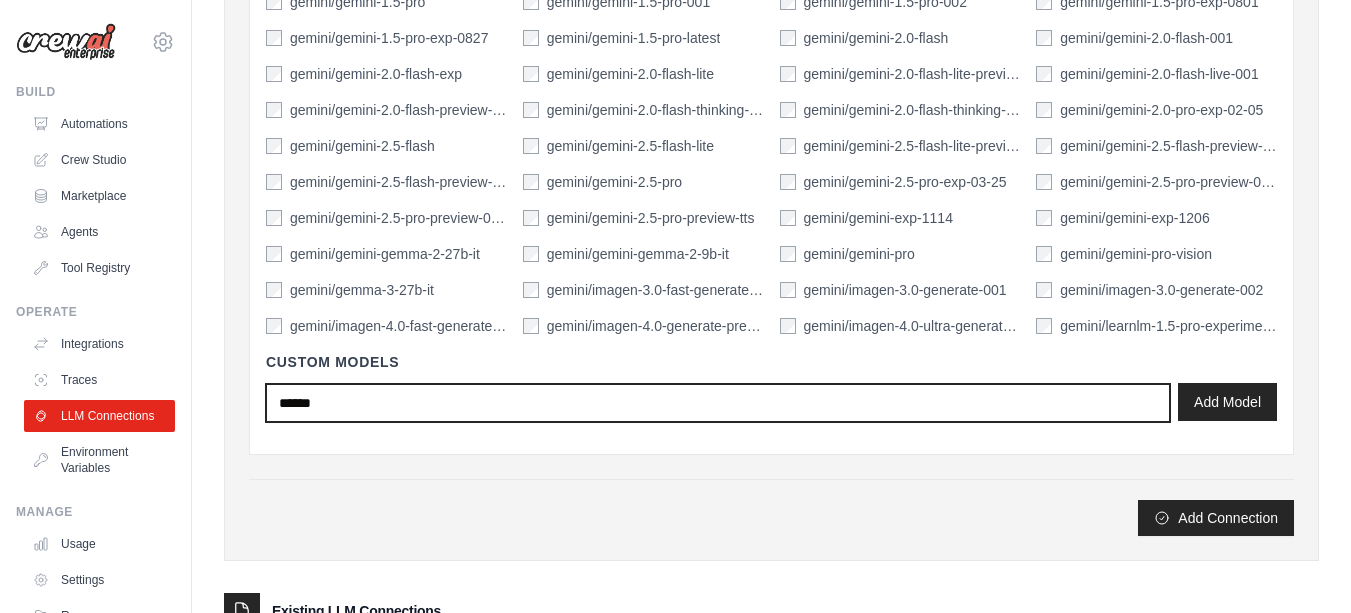 type on "******" 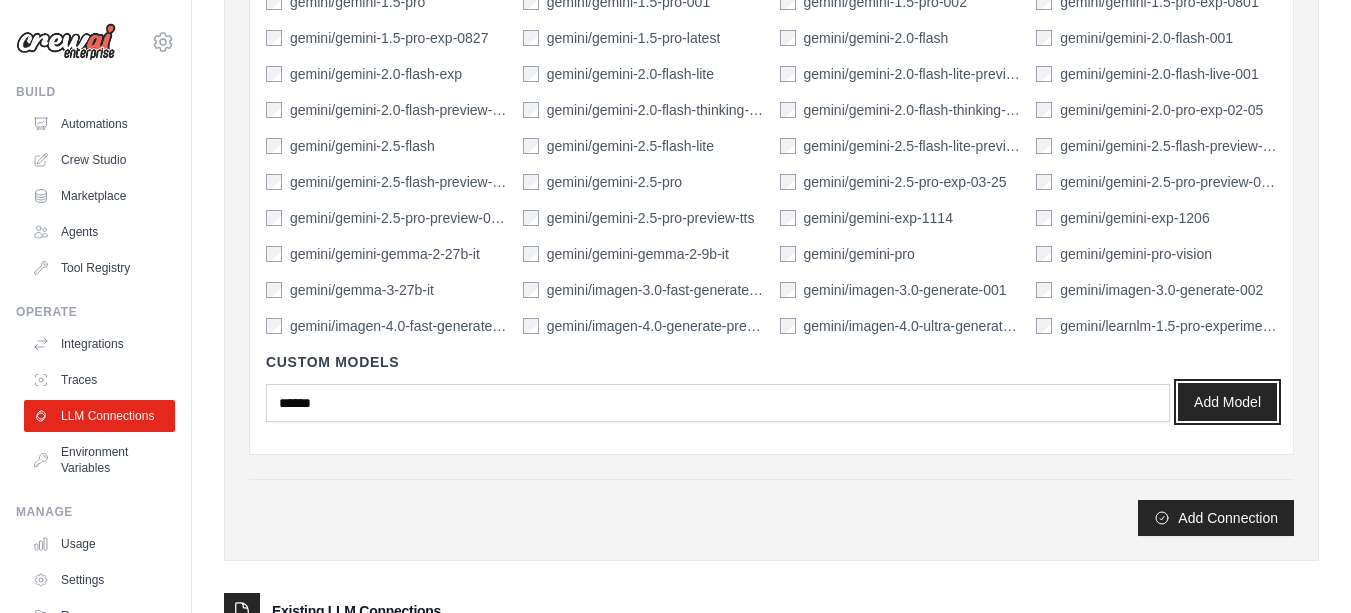 click on "Add Model" at bounding box center [1227, 402] 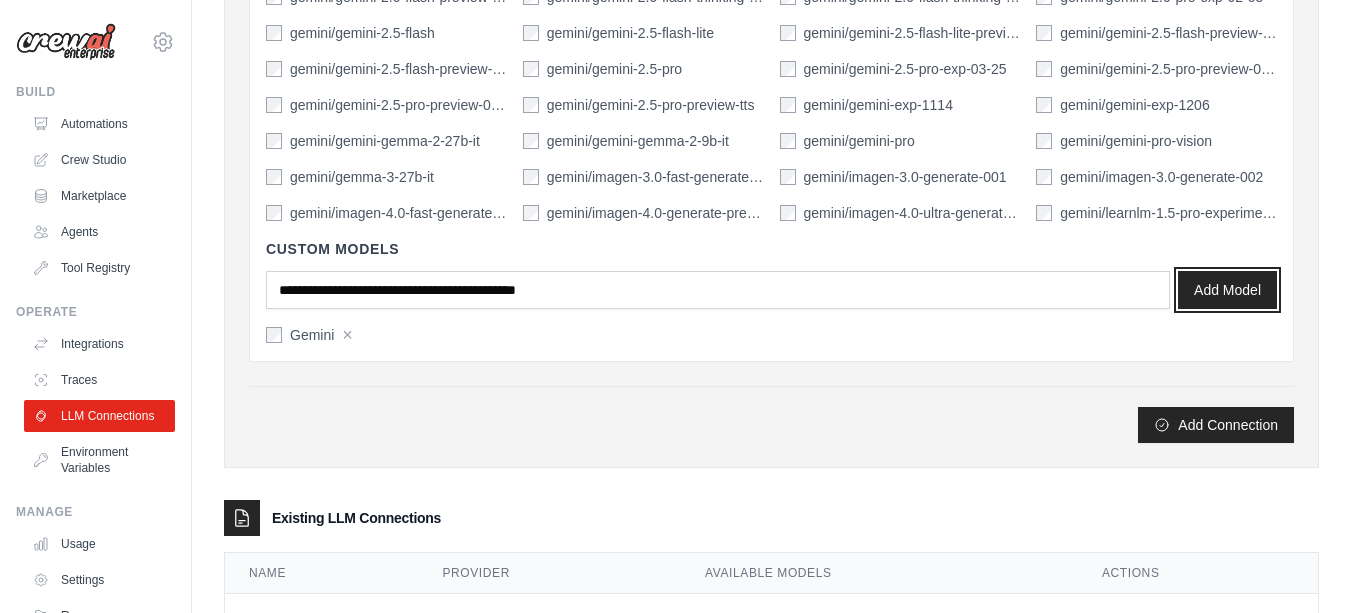 scroll, scrollTop: 908, scrollLeft: 0, axis: vertical 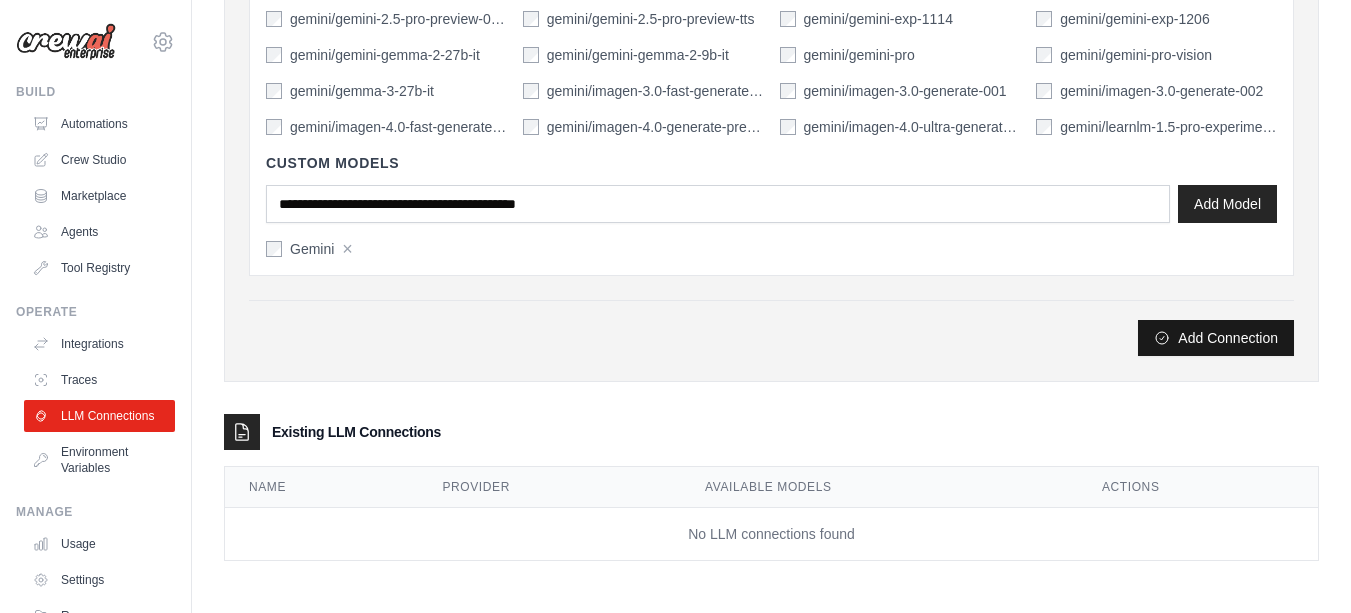 click on "Add Connection" at bounding box center (1216, 338) 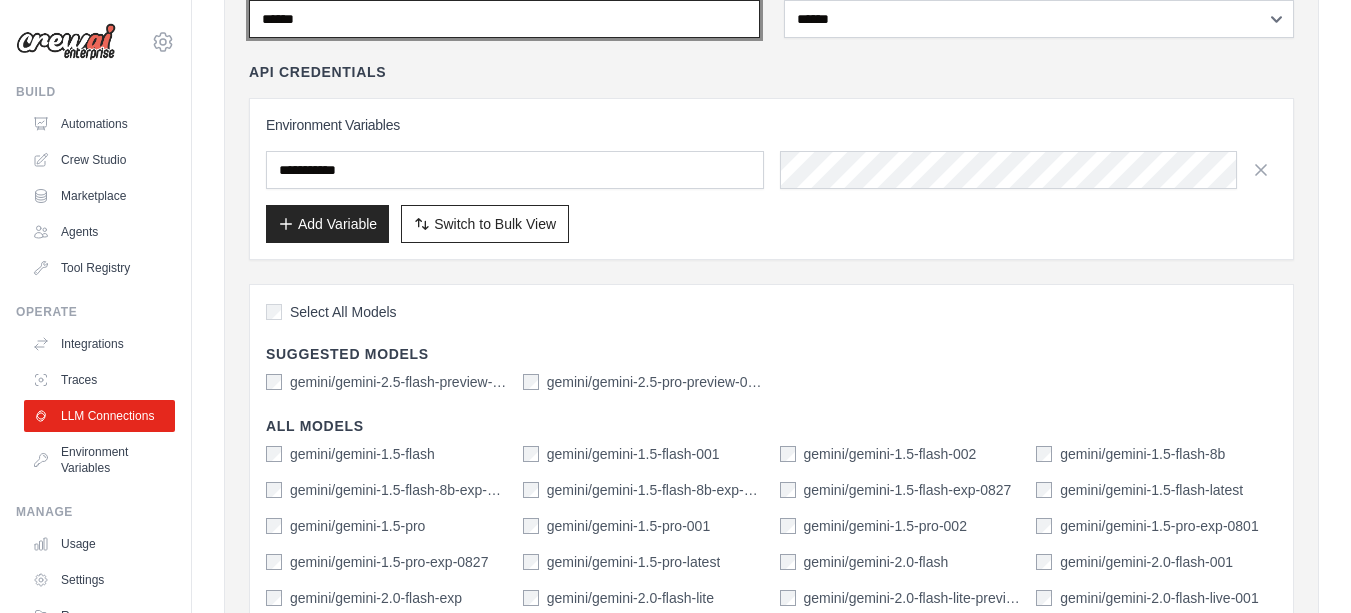 type on "******" 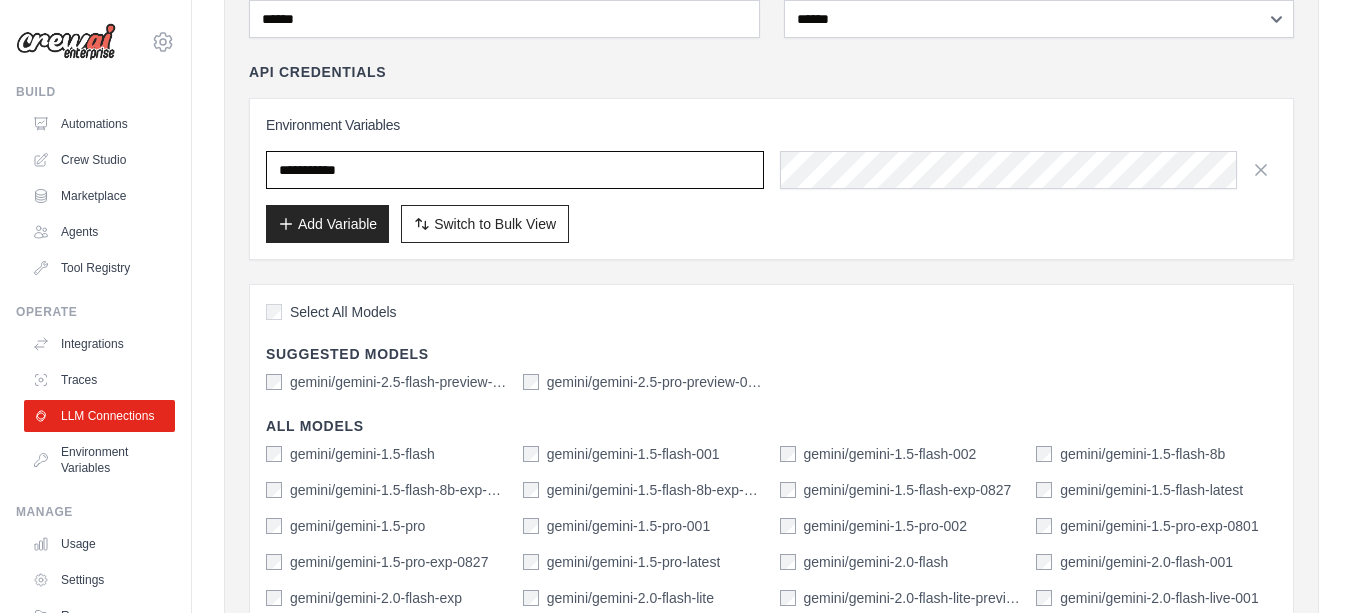 click at bounding box center (515, 170) 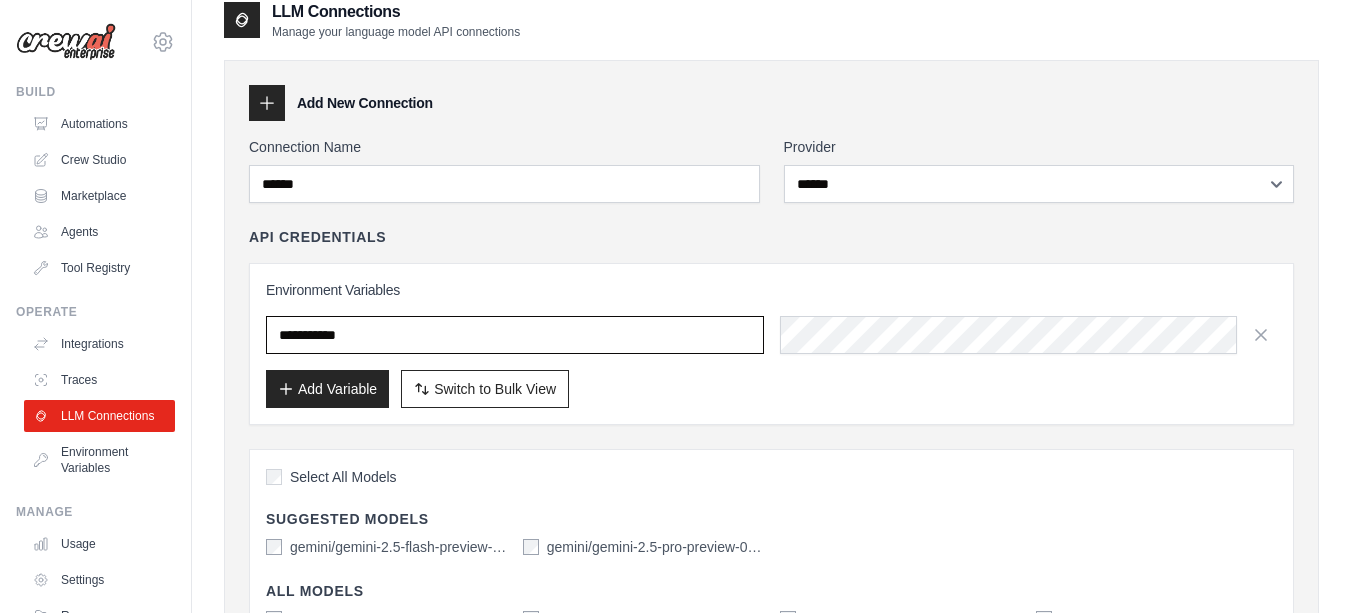 scroll, scrollTop: 0, scrollLeft: 0, axis: both 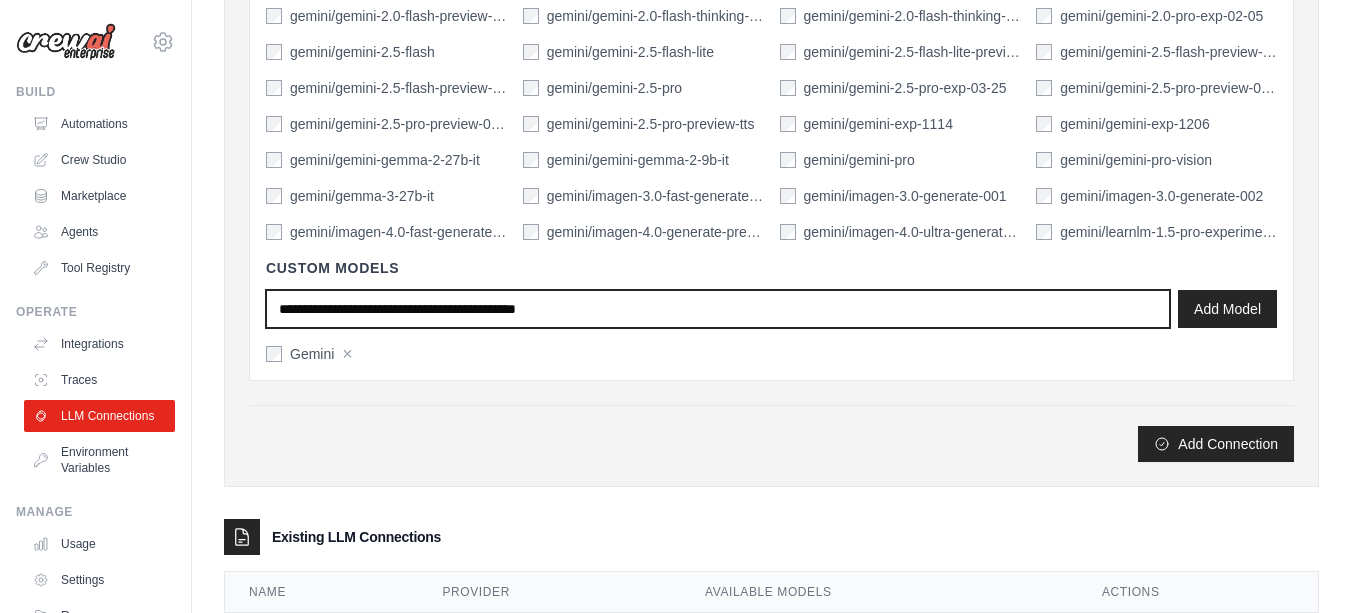 click at bounding box center [718, 309] 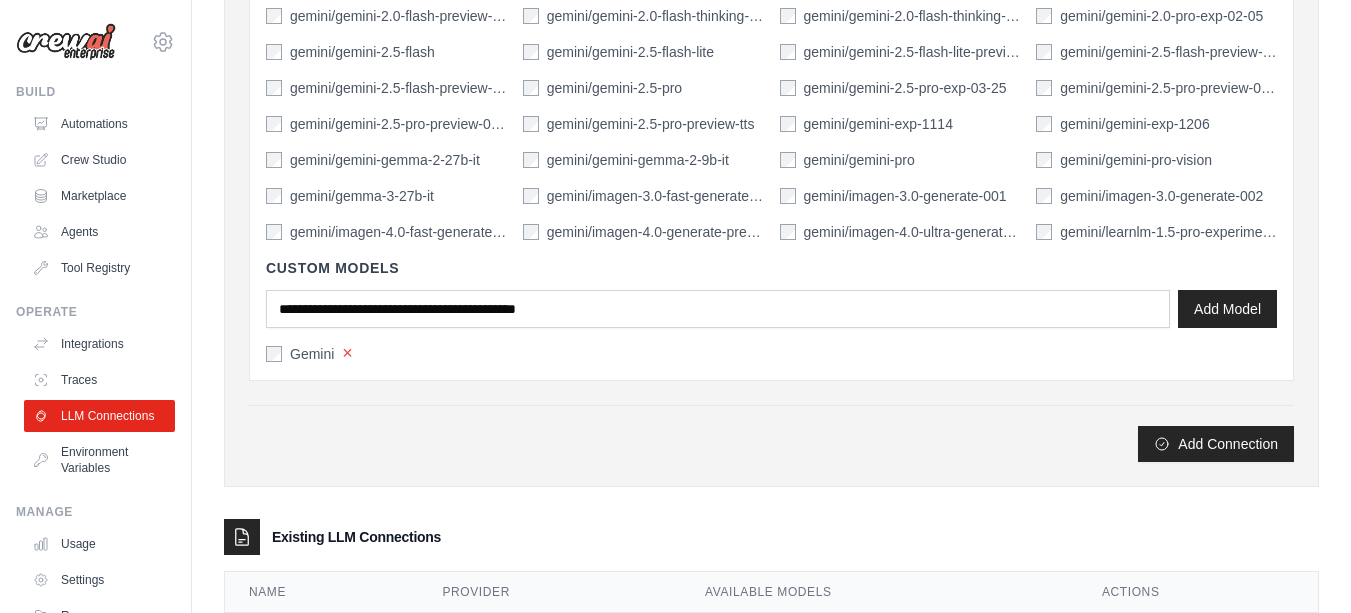 click on "×" at bounding box center [347, 353] 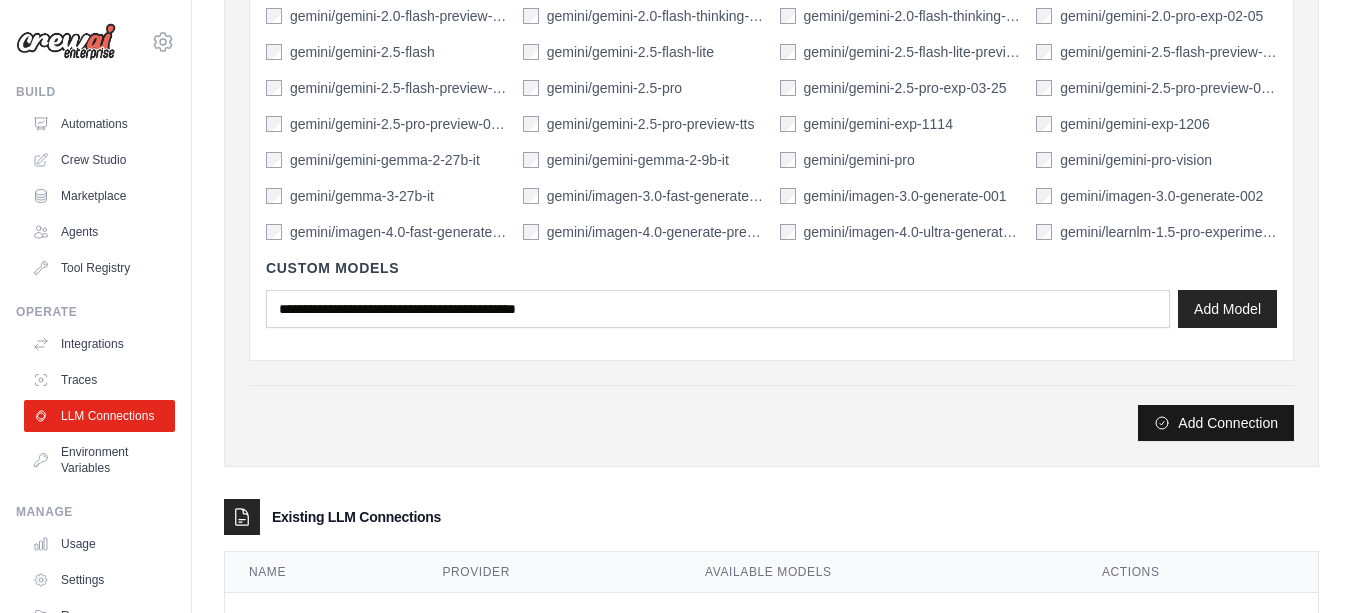 click on "Add Connection" at bounding box center [1216, 423] 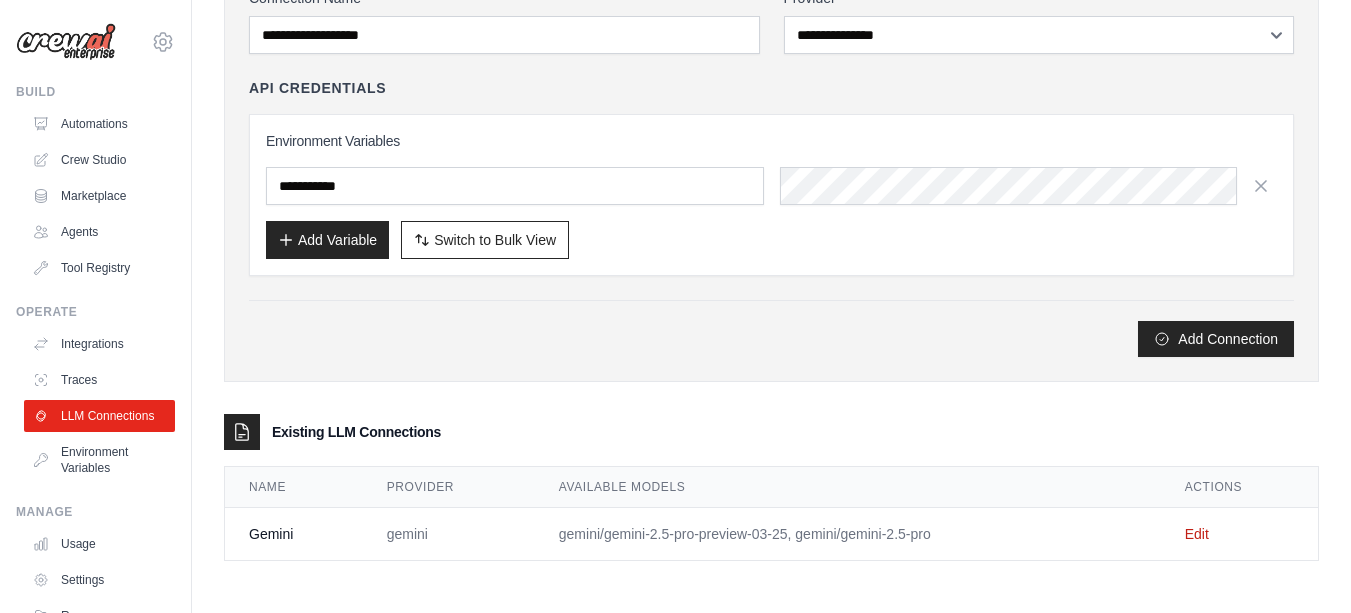 scroll, scrollTop: 0, scrollLeft: 0, axis: both 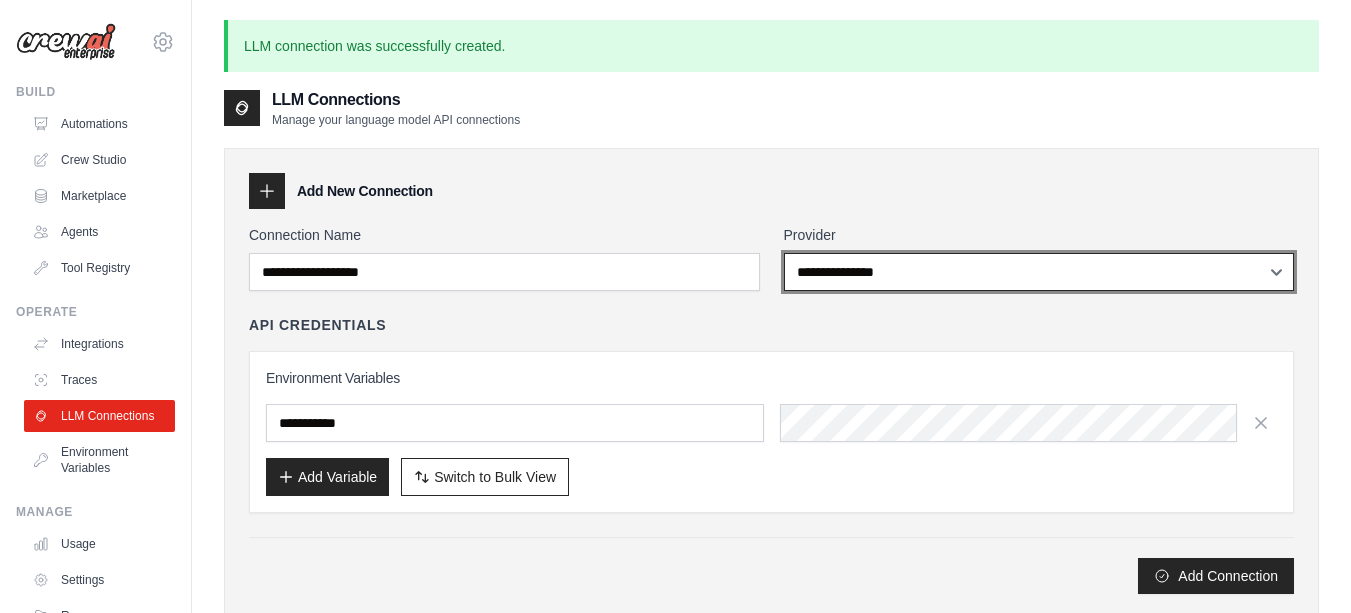 click on "**********" at bounding box center [1039, 272] 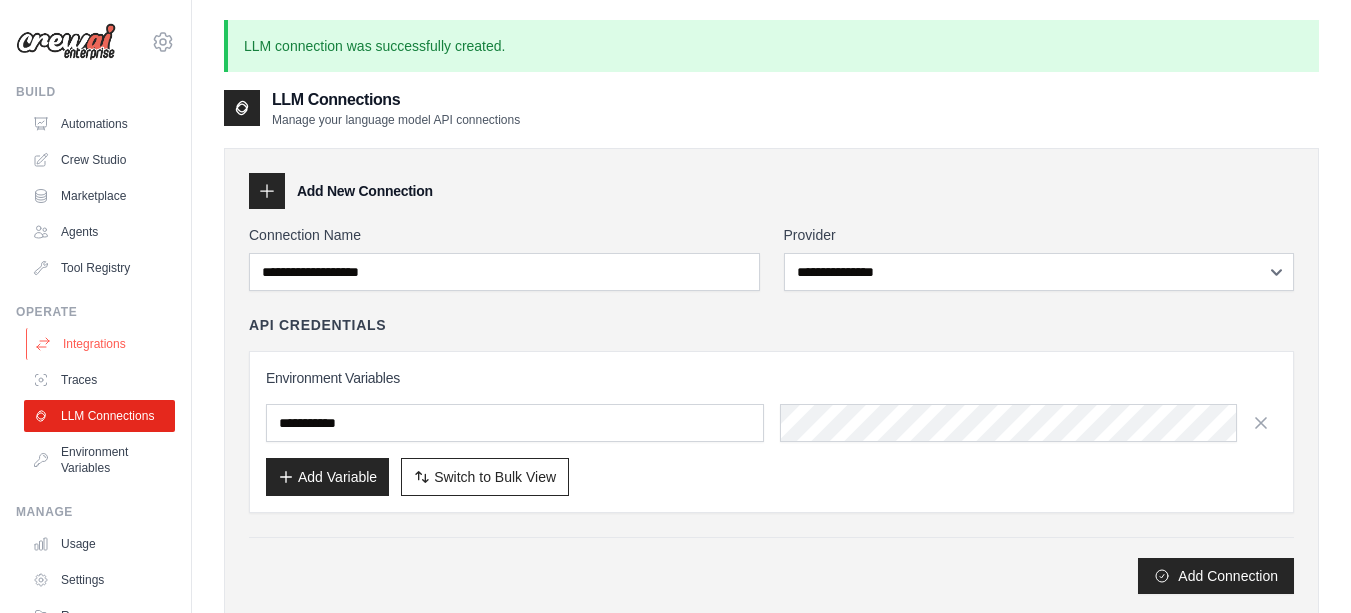 click on "Integrations" at bounding box center [101, 344] 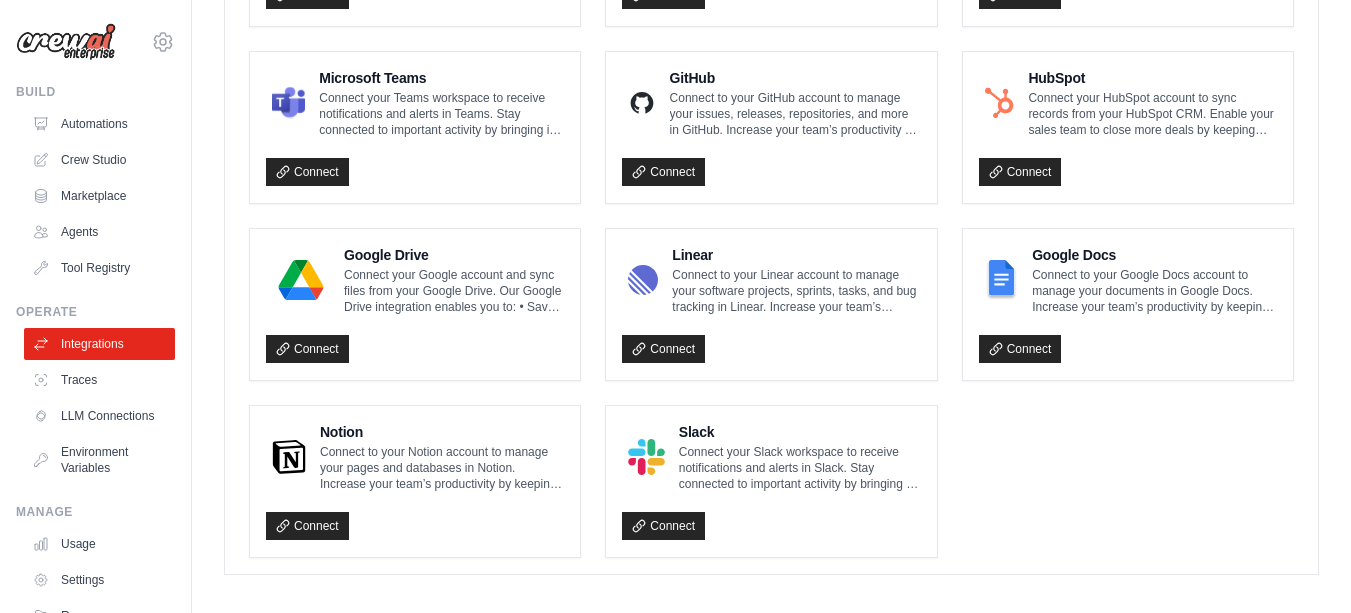 scroll, scrollTop: 1270, scrollLeft: 0, axis: vertical 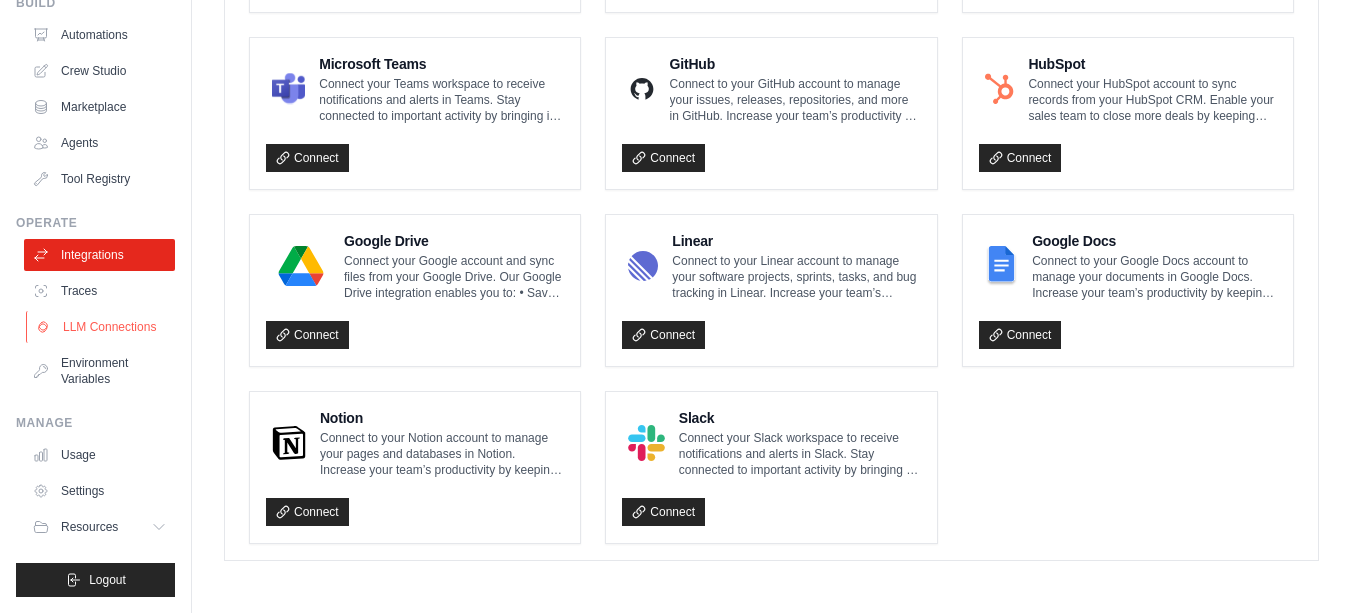 click on "LLM Connections" at bounding box center [101, 327] 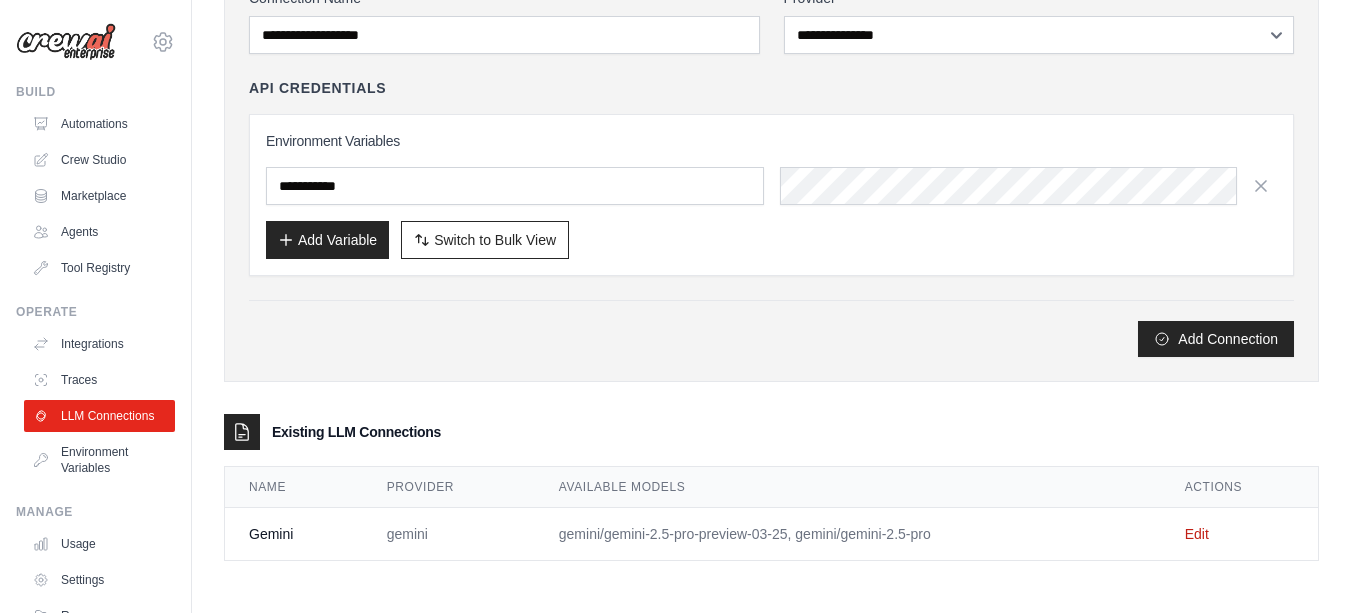 scroll, scrollTop: 0, scrollLeft: 0, axis: both 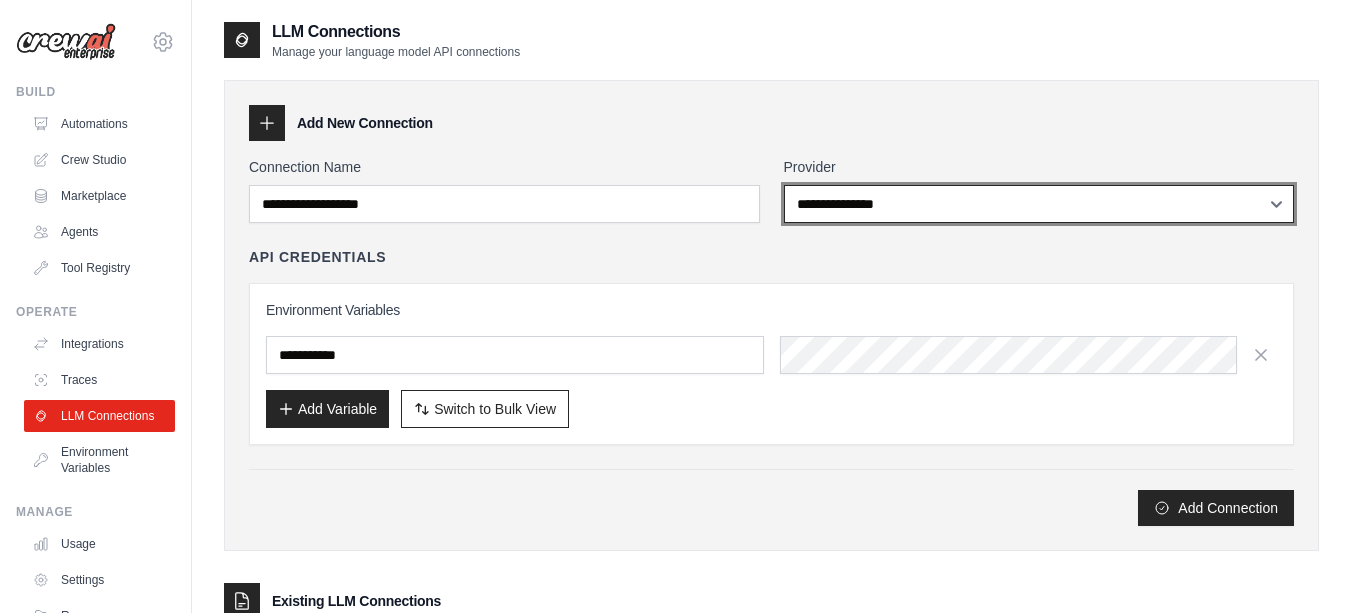 click on "**********" at bounding box center (1039, 204) 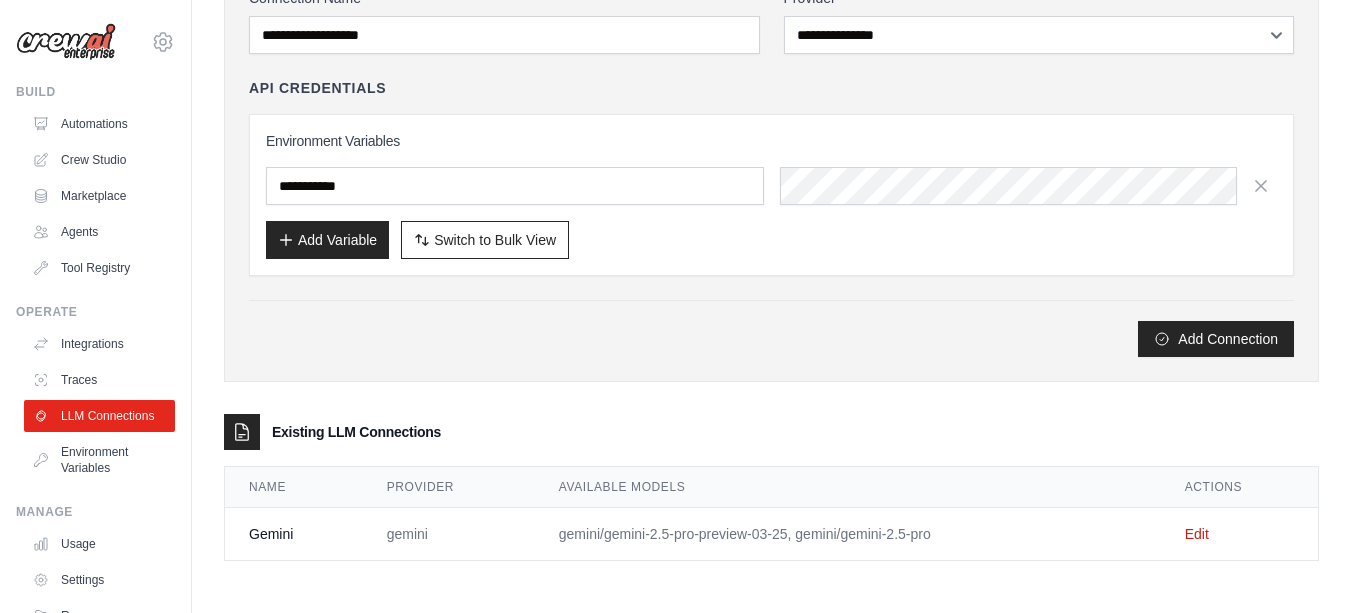 click on "Edit" at bounding box center [1239, 534] 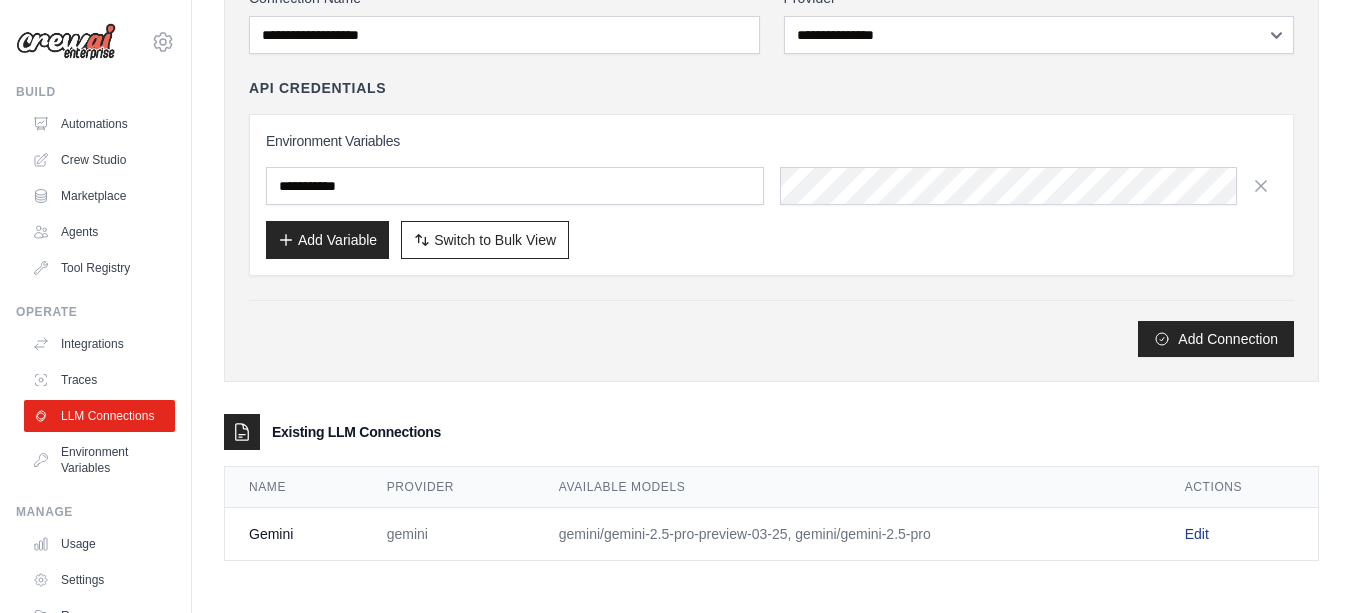 click on "Edit" at bounding box center [1197, 534] 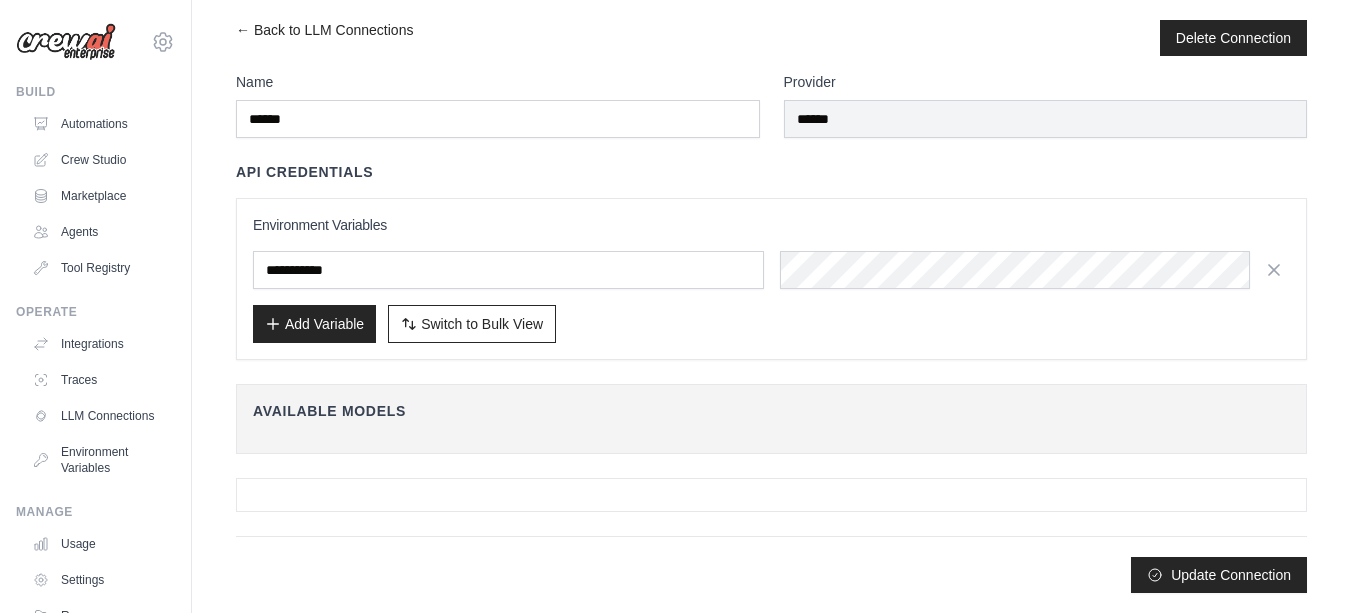 scroll, scrollTop: 0, scrollLeft: 0, axis: both 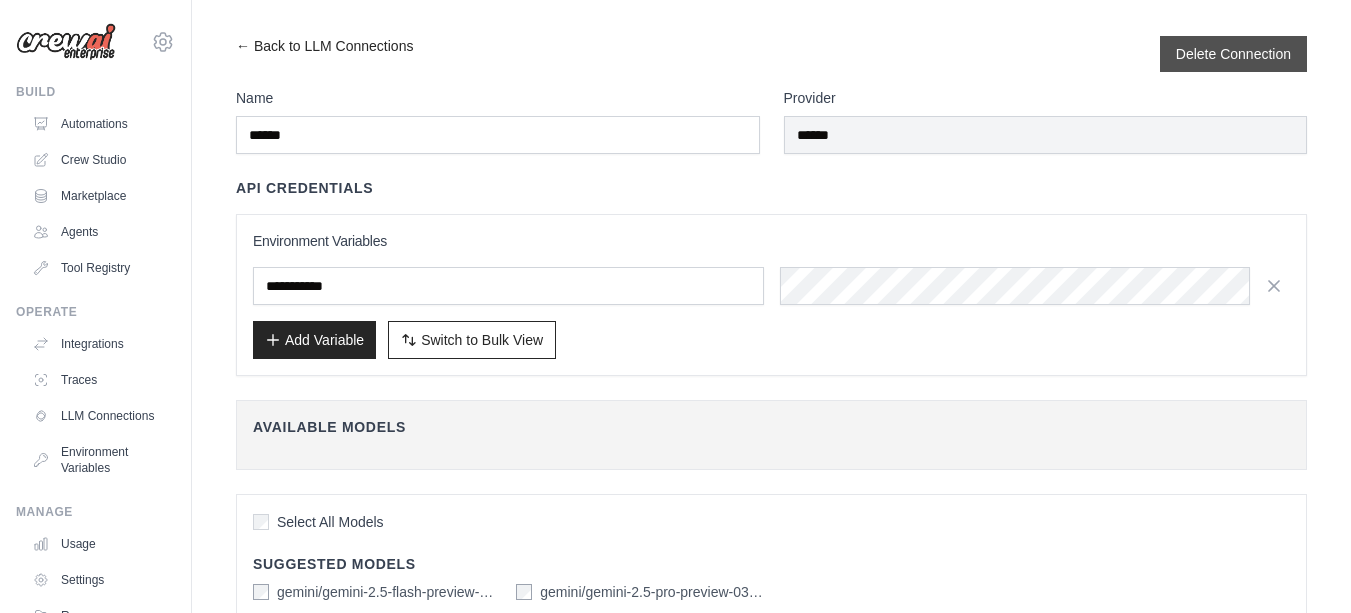 click on "Delete Connection" at bounding box center (1233, 54) 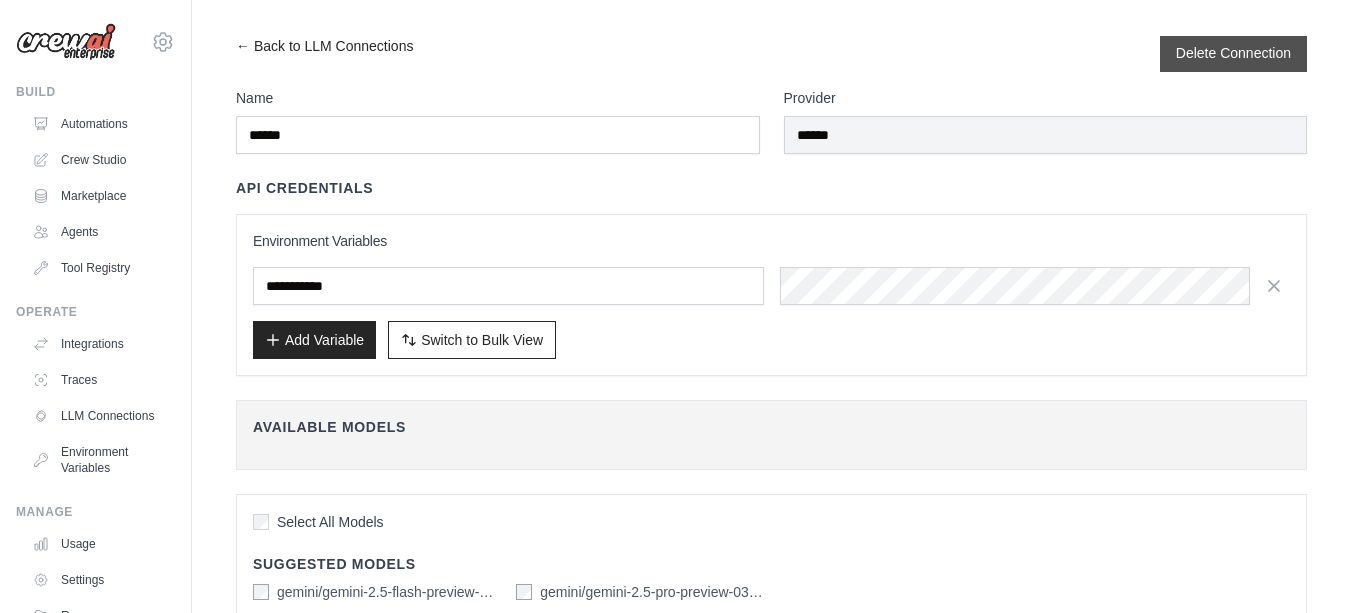 click on "Delete Connection" at bounding box center [1233, 53] 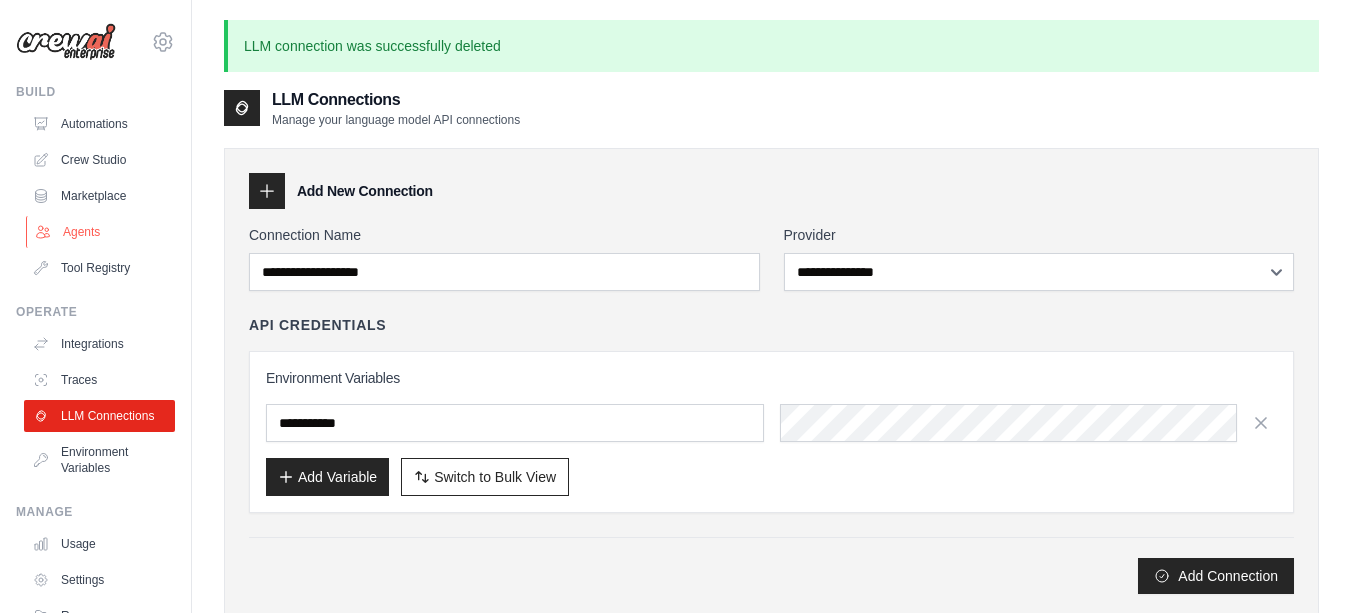 click on "Agents" at bounding box center [101, 232] 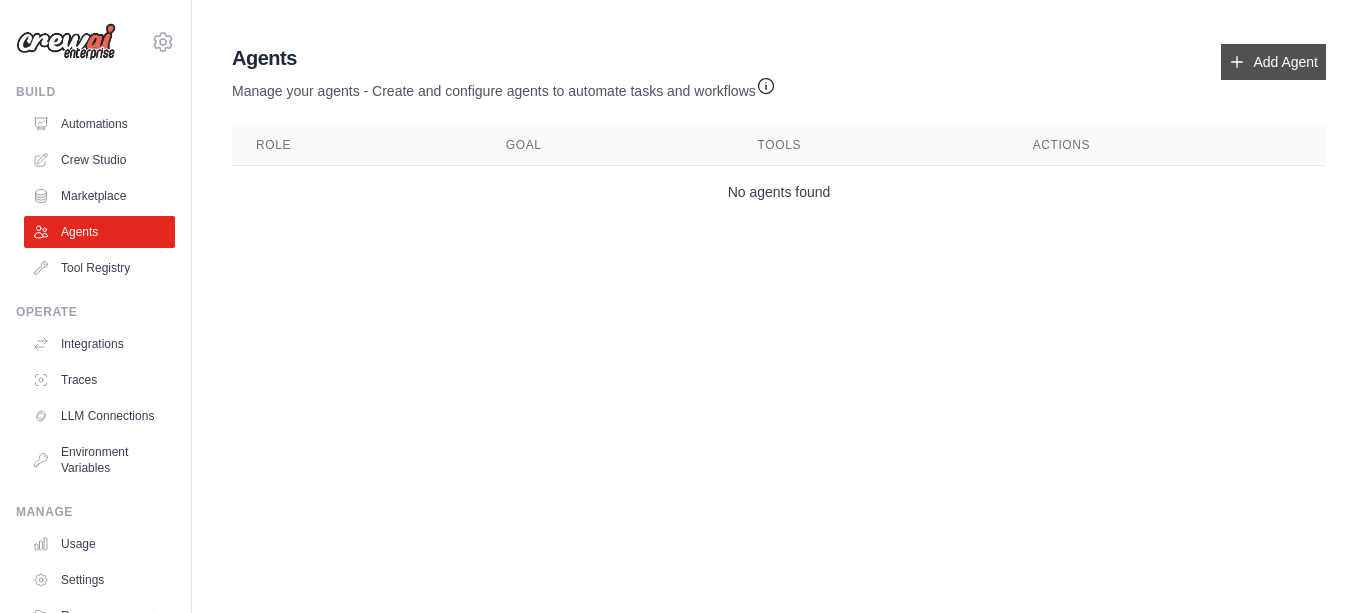 click on "Add Agent" at bounding box center (1273, 62) 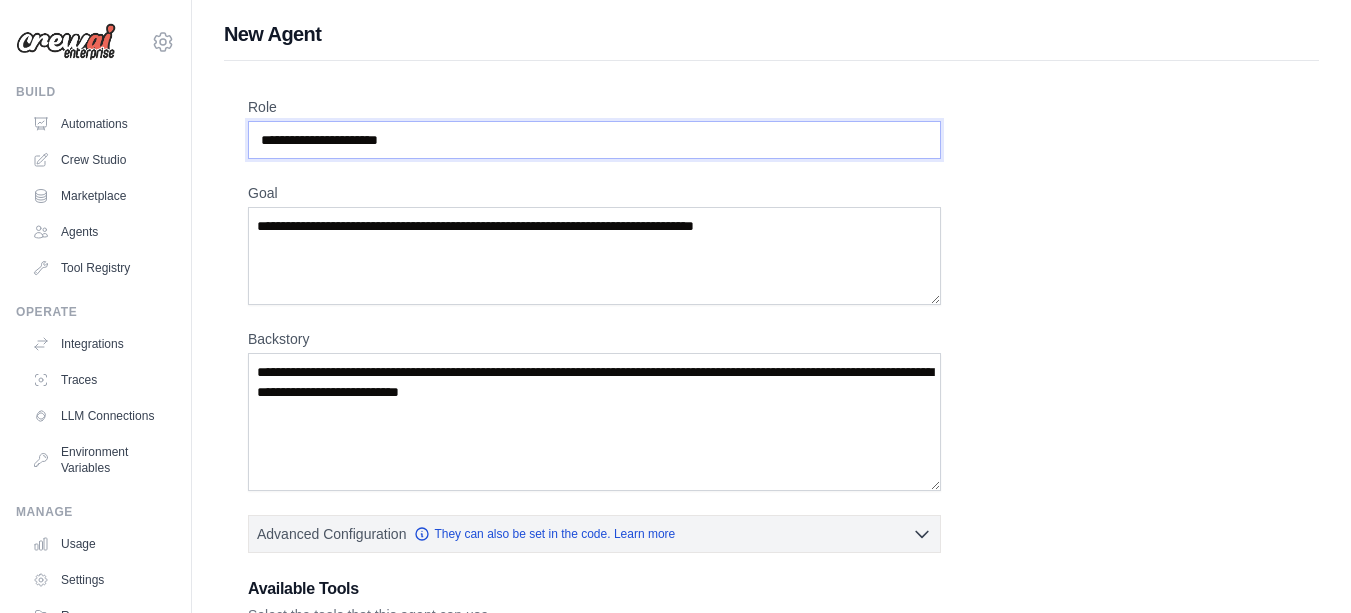 click on "Role" at bounding box center (594, 140) 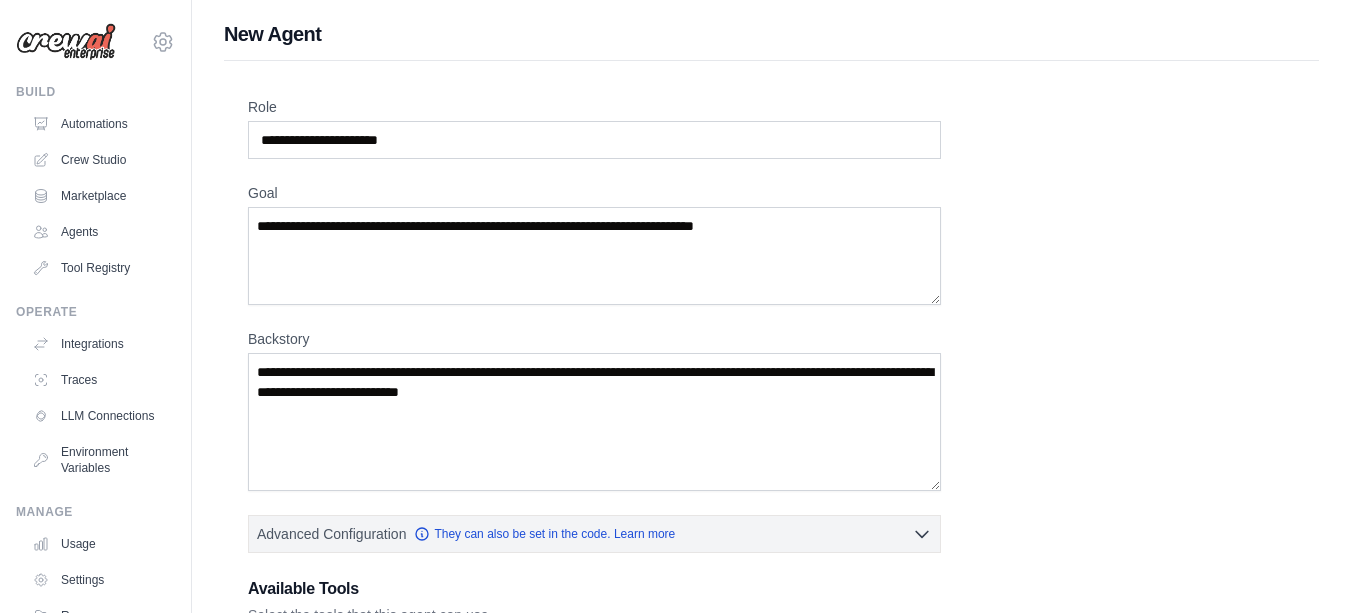 click on "Goal" at bounding box center (594, 193) 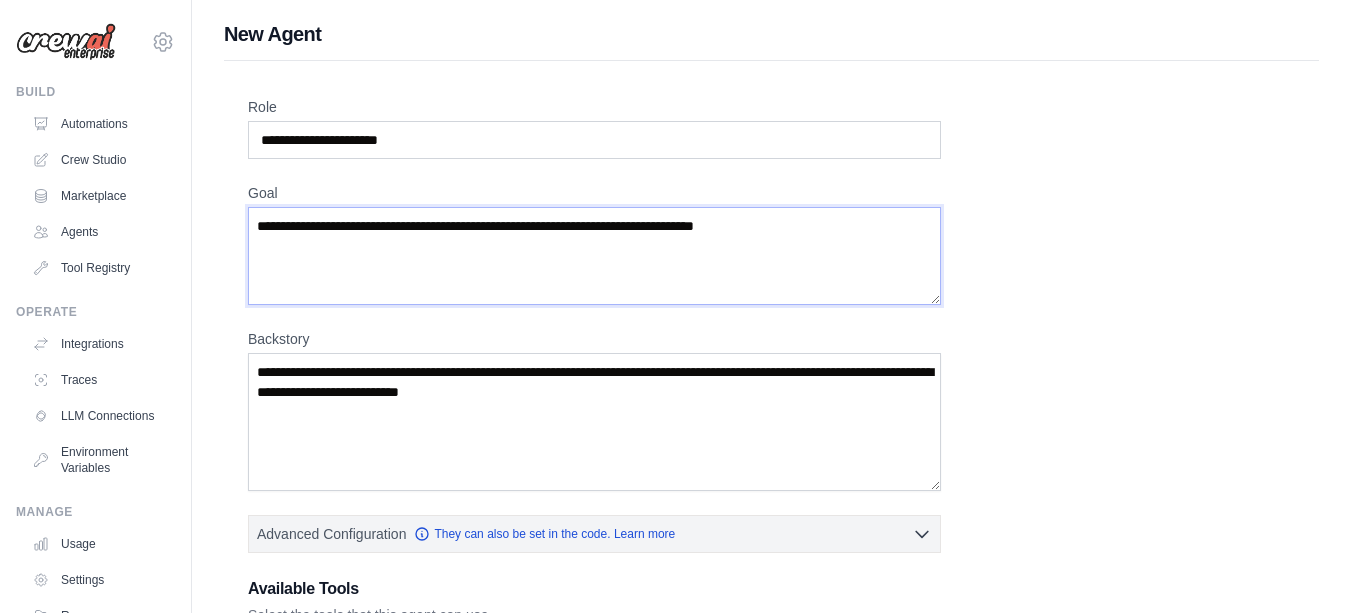 click on "Goal" at bounding box center (594, 256) 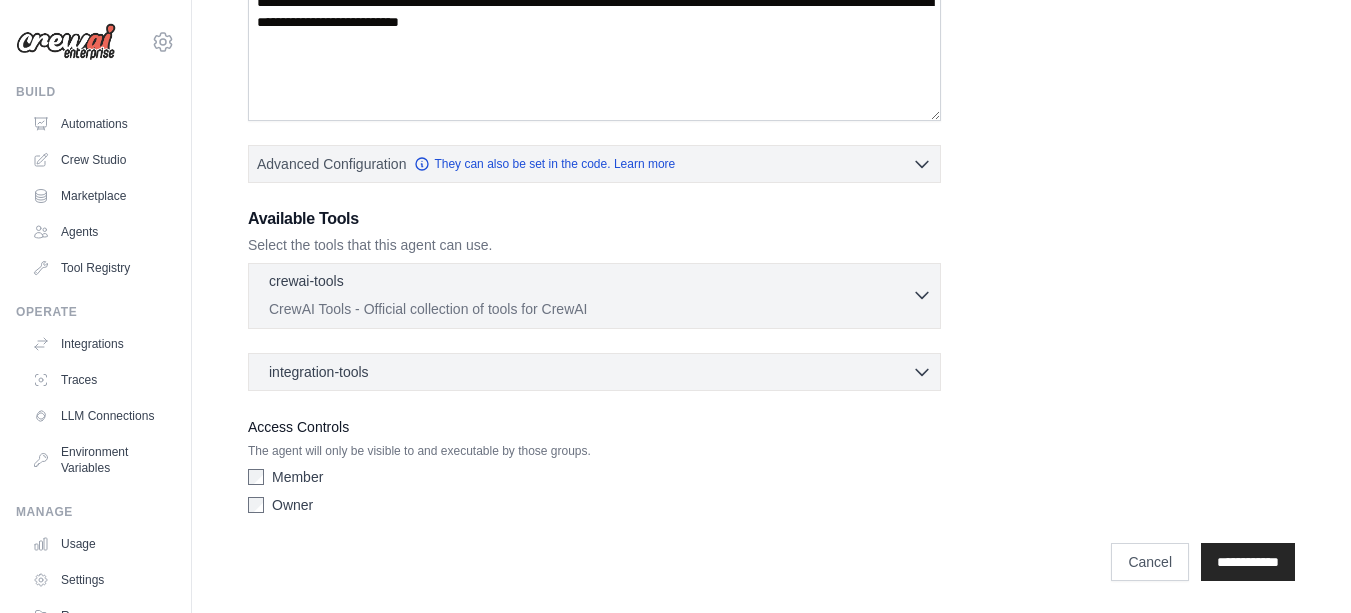 click on "crewai-tools
0 selected" at bounding box center (590, 283) 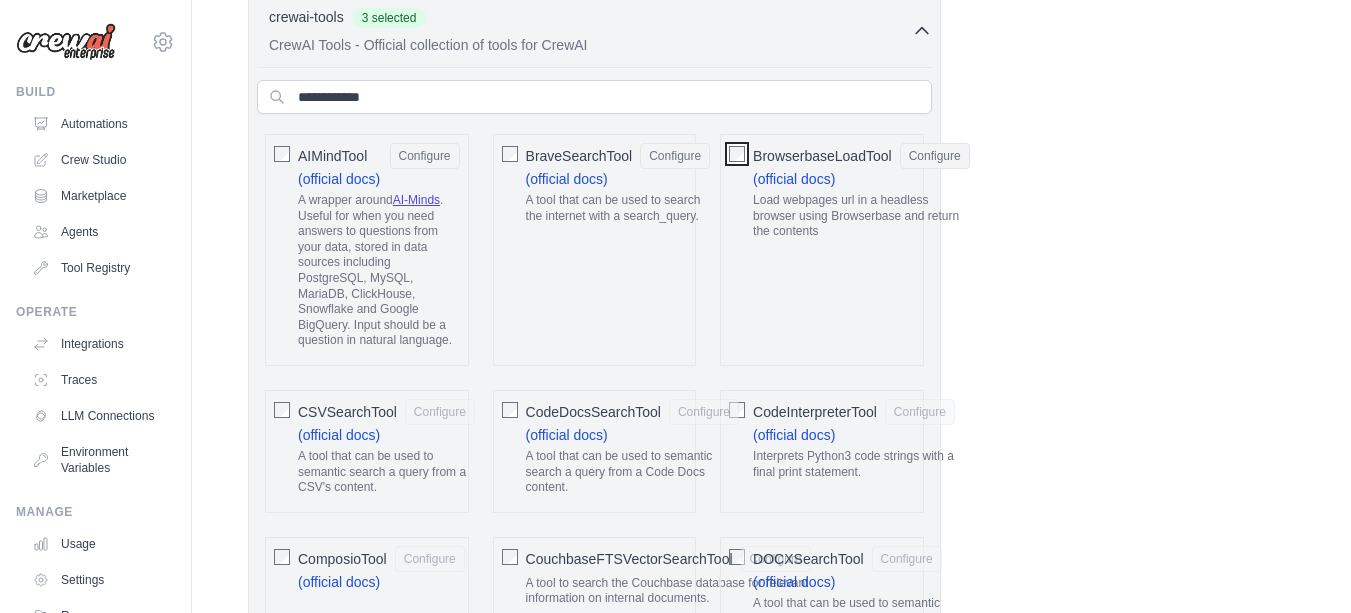 scroll, scrollTop: 639, scrollLeft: 0, axis: vertical 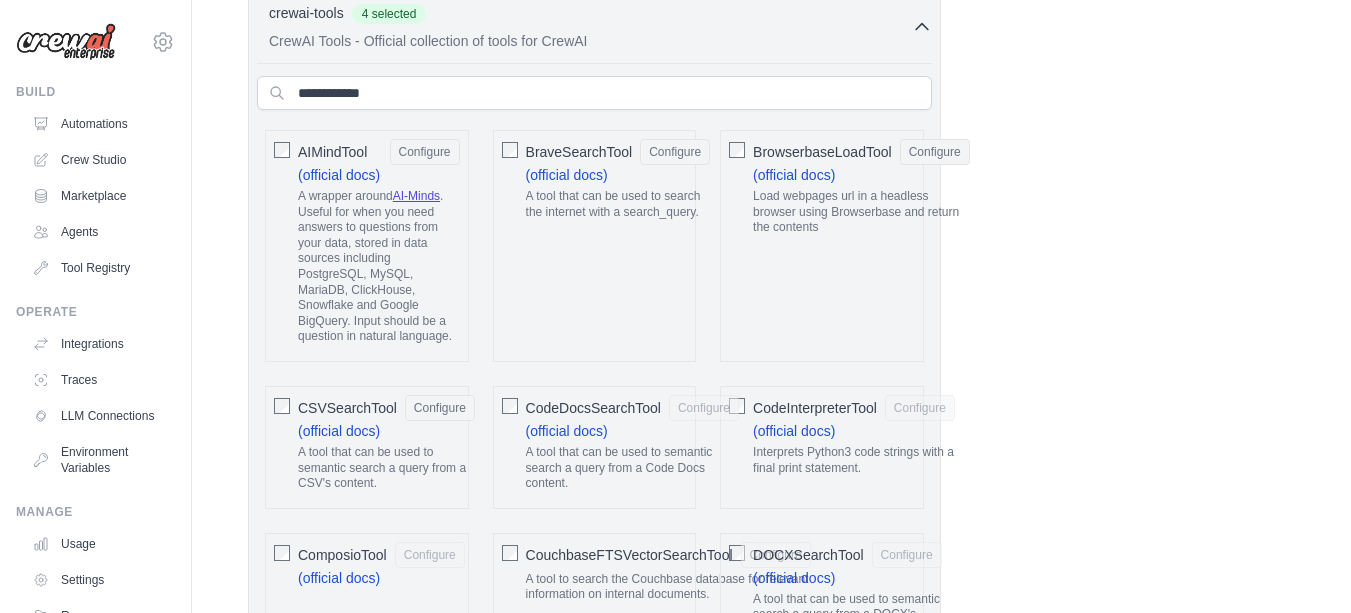 click at bounding box center [510, 405] 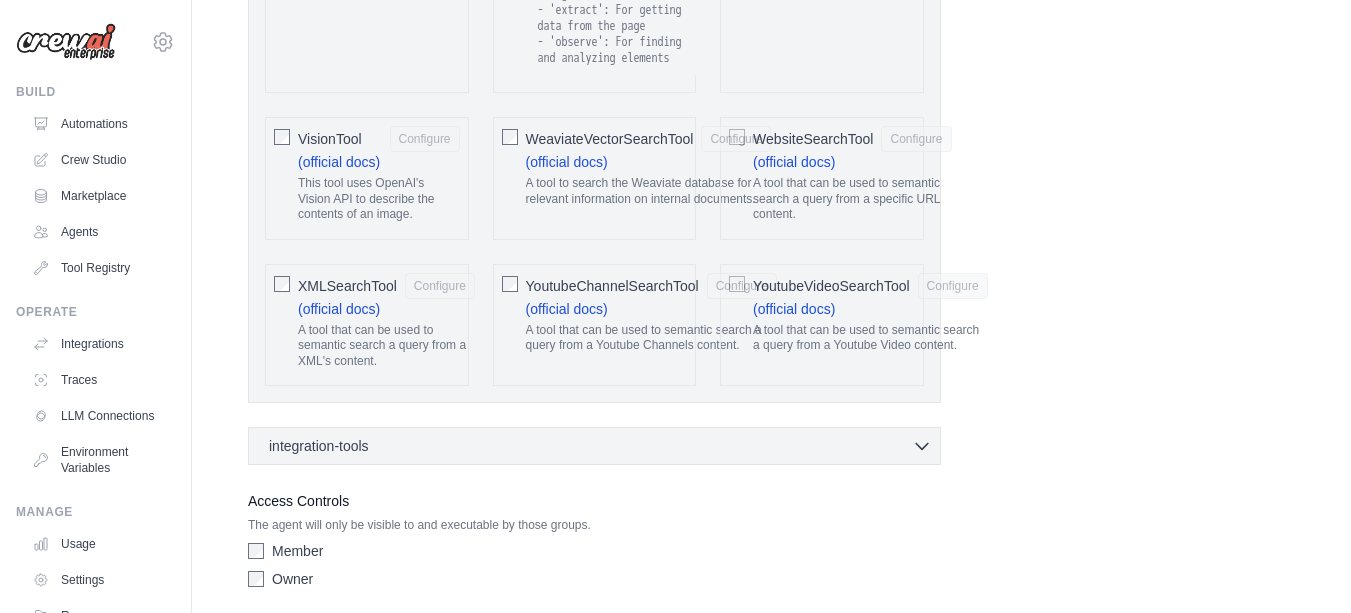 scroll, scrollTop: 4398, scrollLeft: 0, axis: vertical 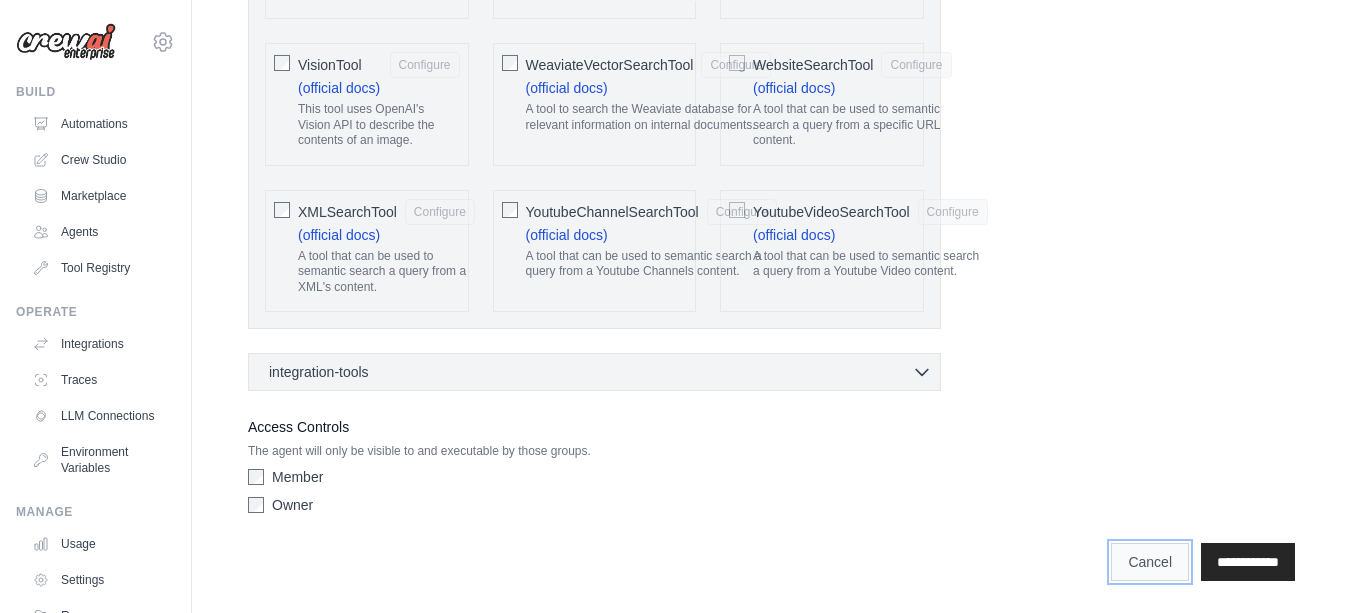 click on "Cancel" at bounding box center (1150, 562) 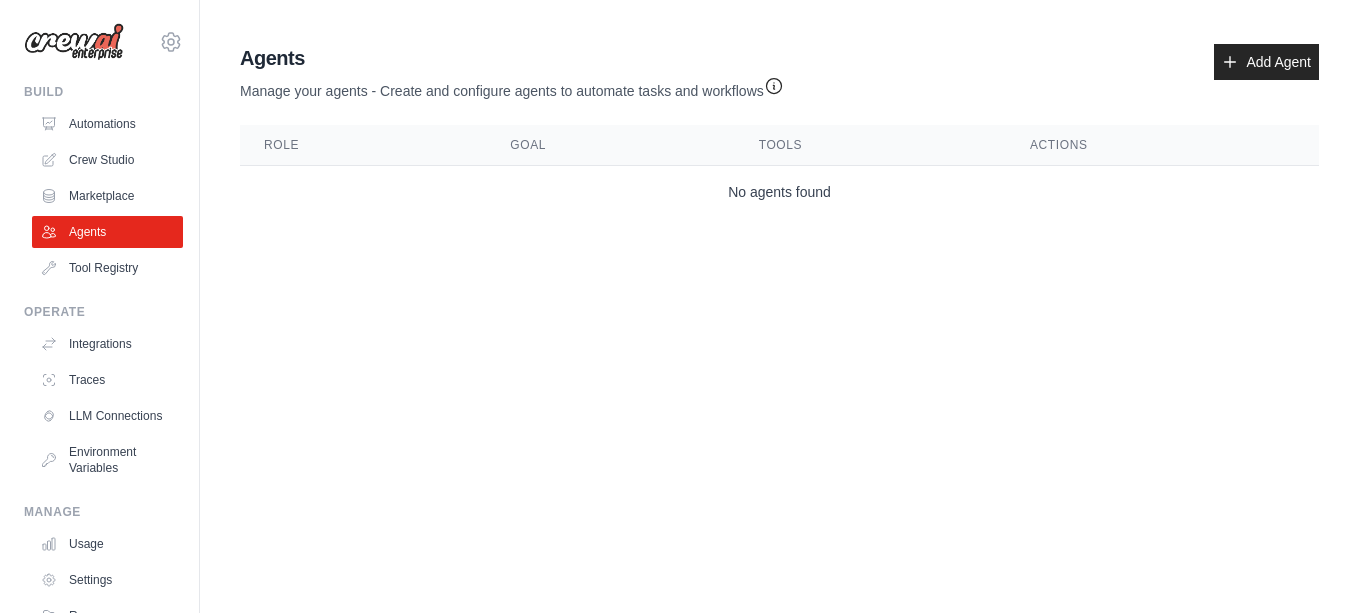 scroll, scrollTop: 0, scrollLeft: 0, axis: both 